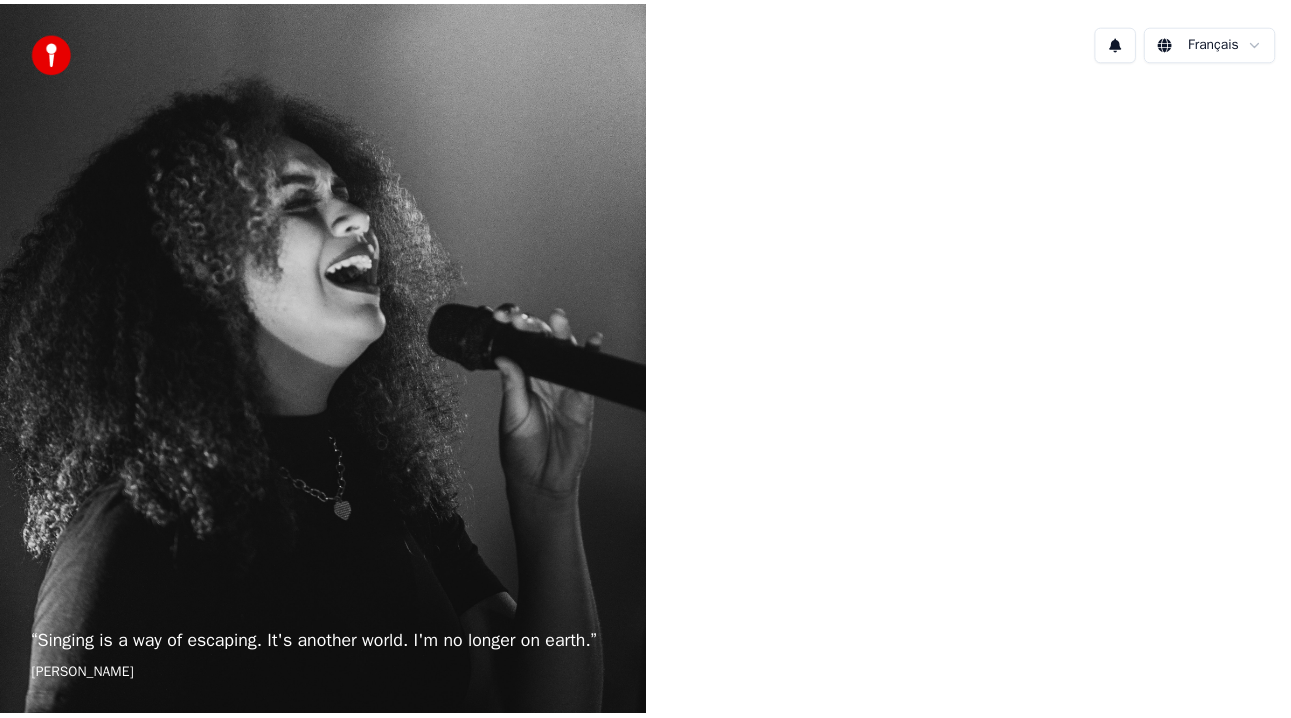 scroll, scrollTop: 0, scrollLeft: 0, axis: both 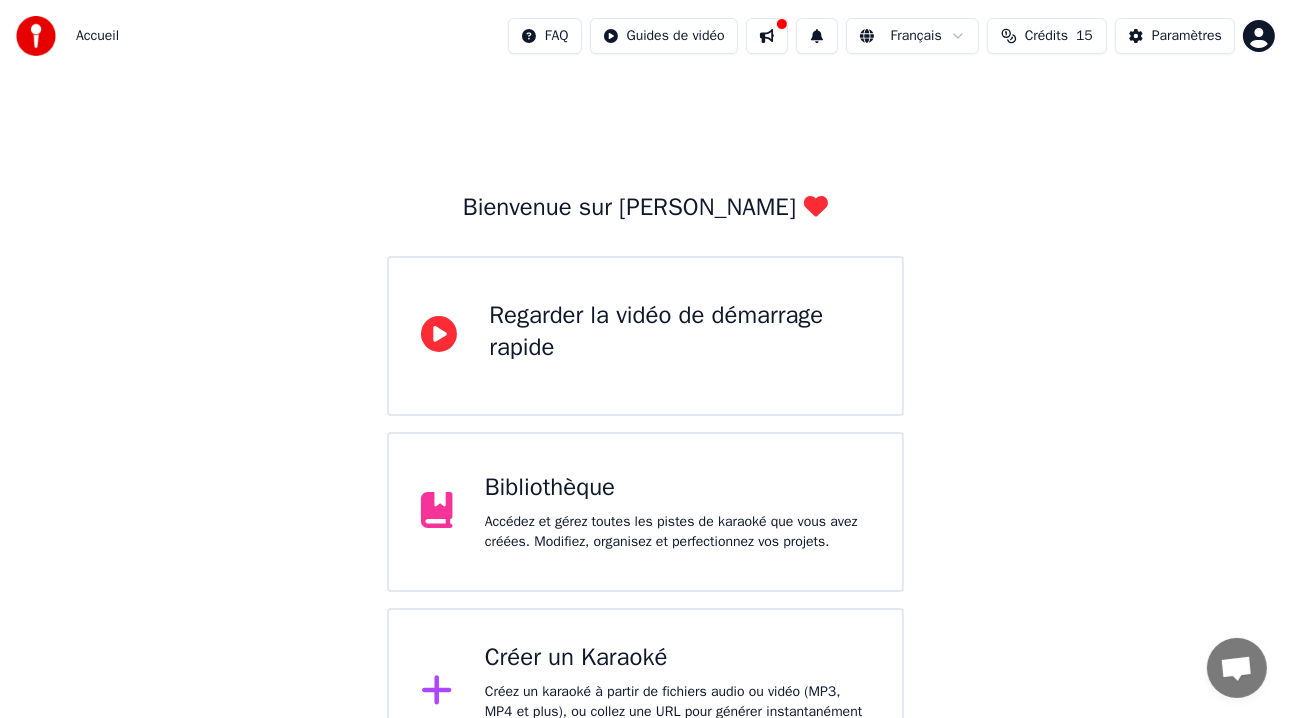 click on "Bibliothèque" at bounding box center [677, 488] 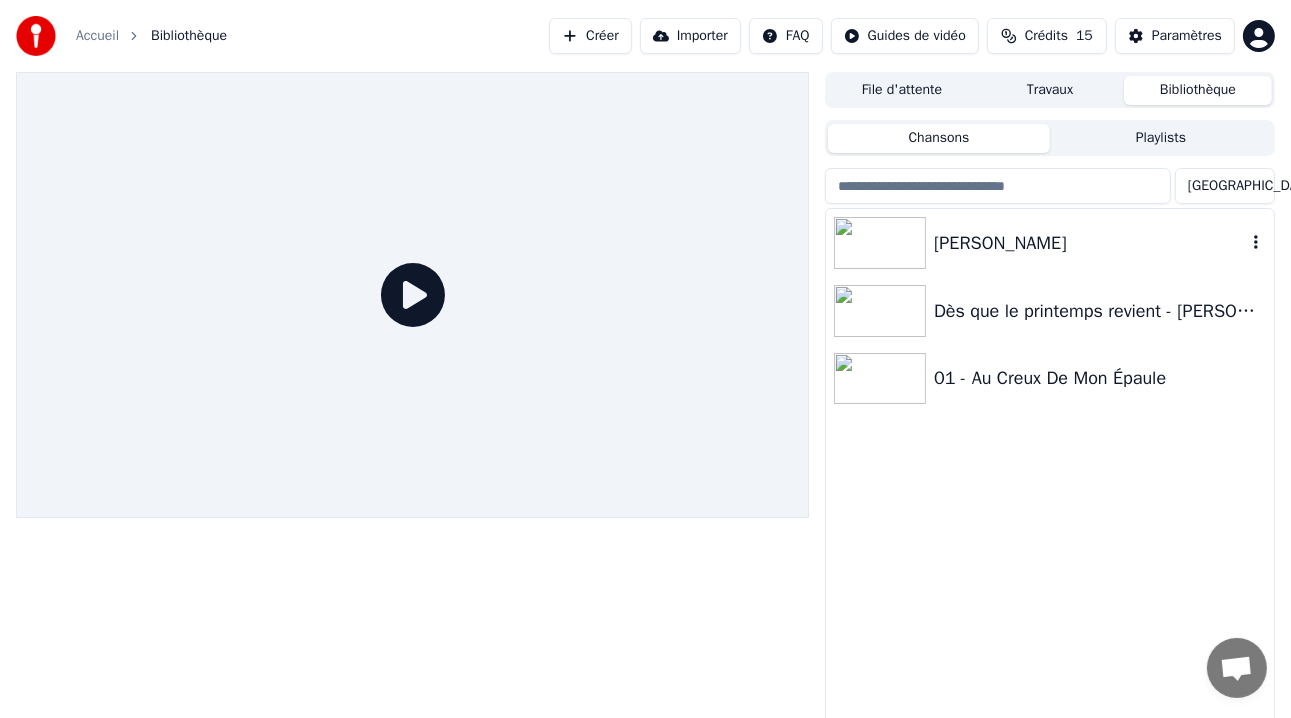 click at bounding box center [880, 243] 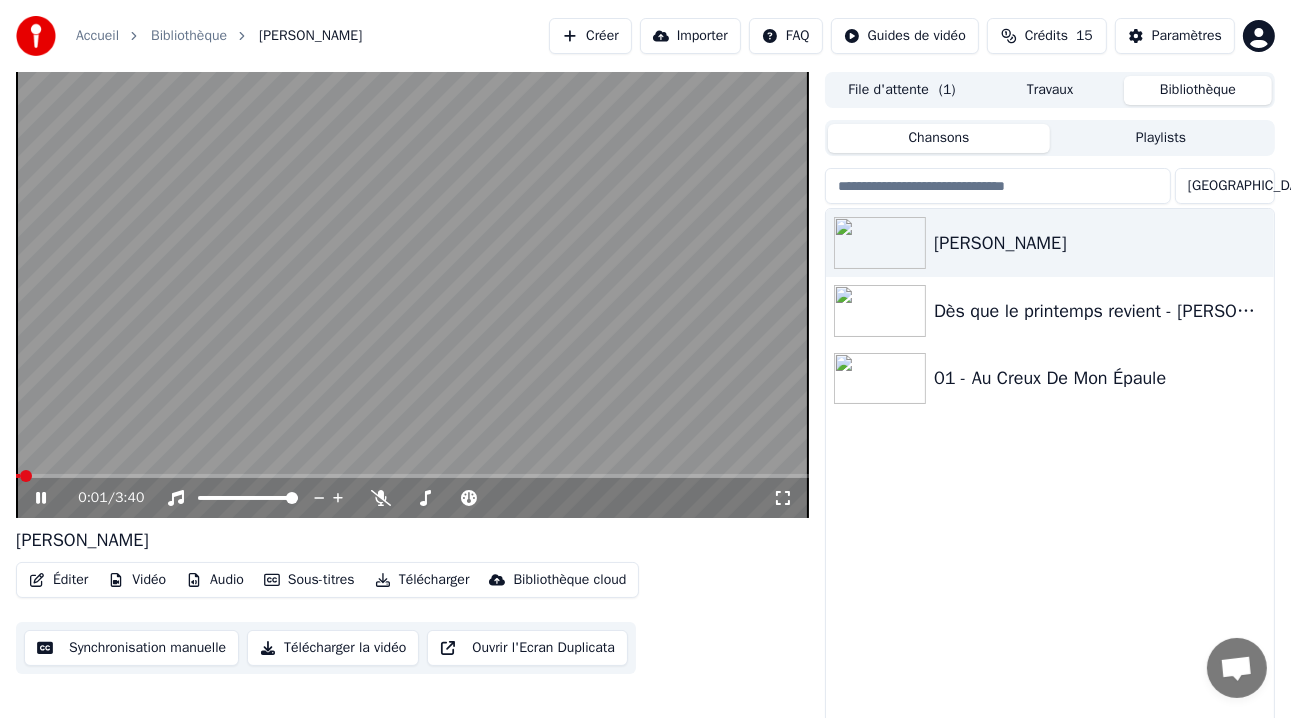 click at bounding box center (18, 476) 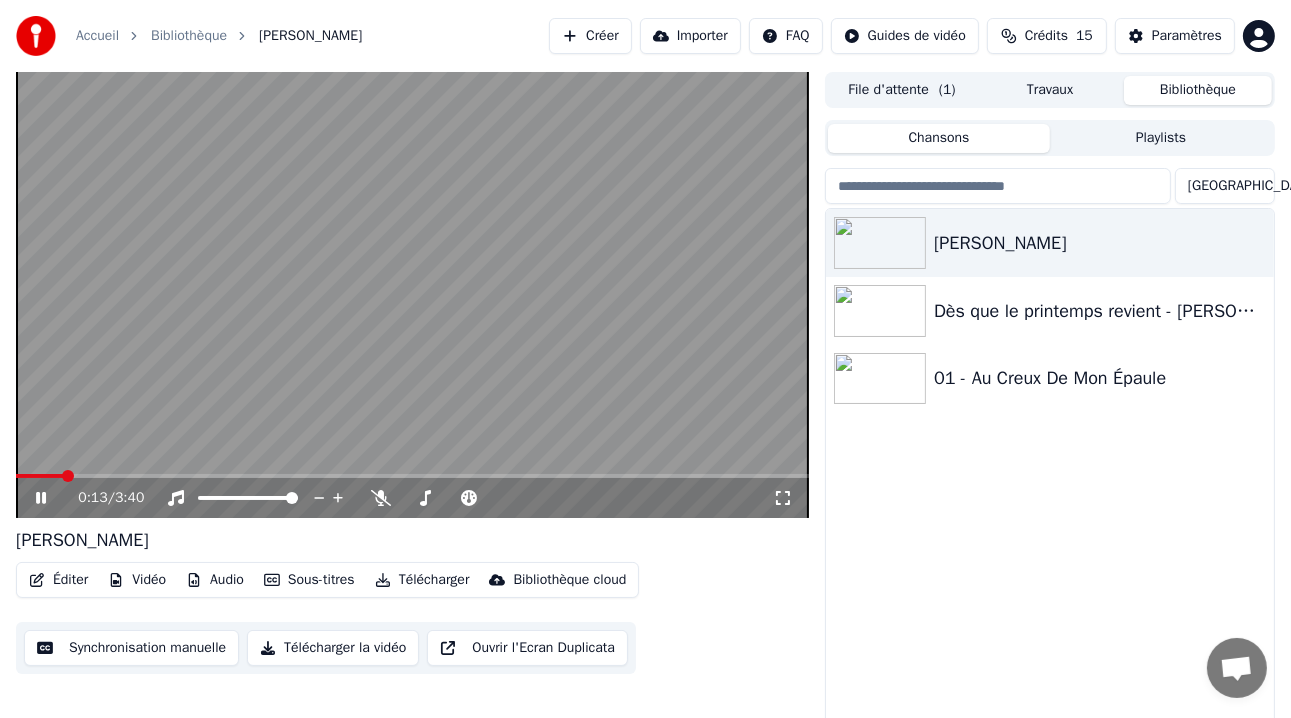 click at bounding box center [412, 295] 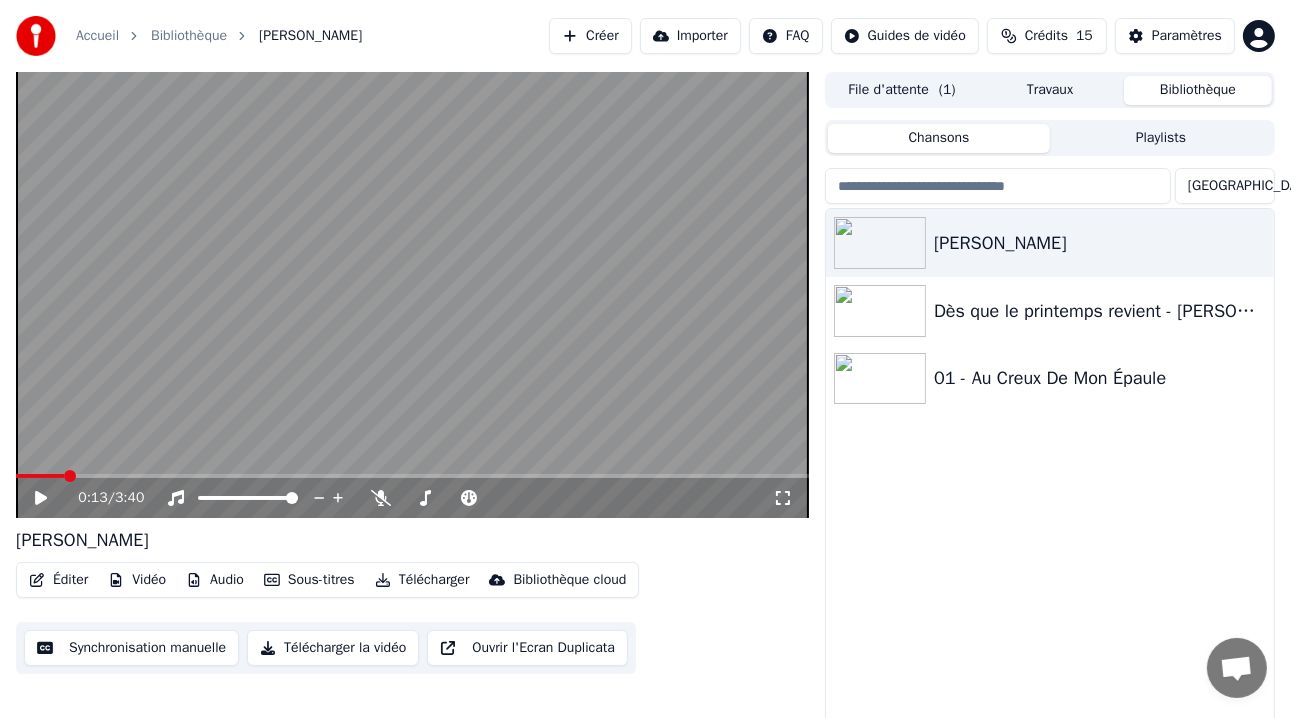 click 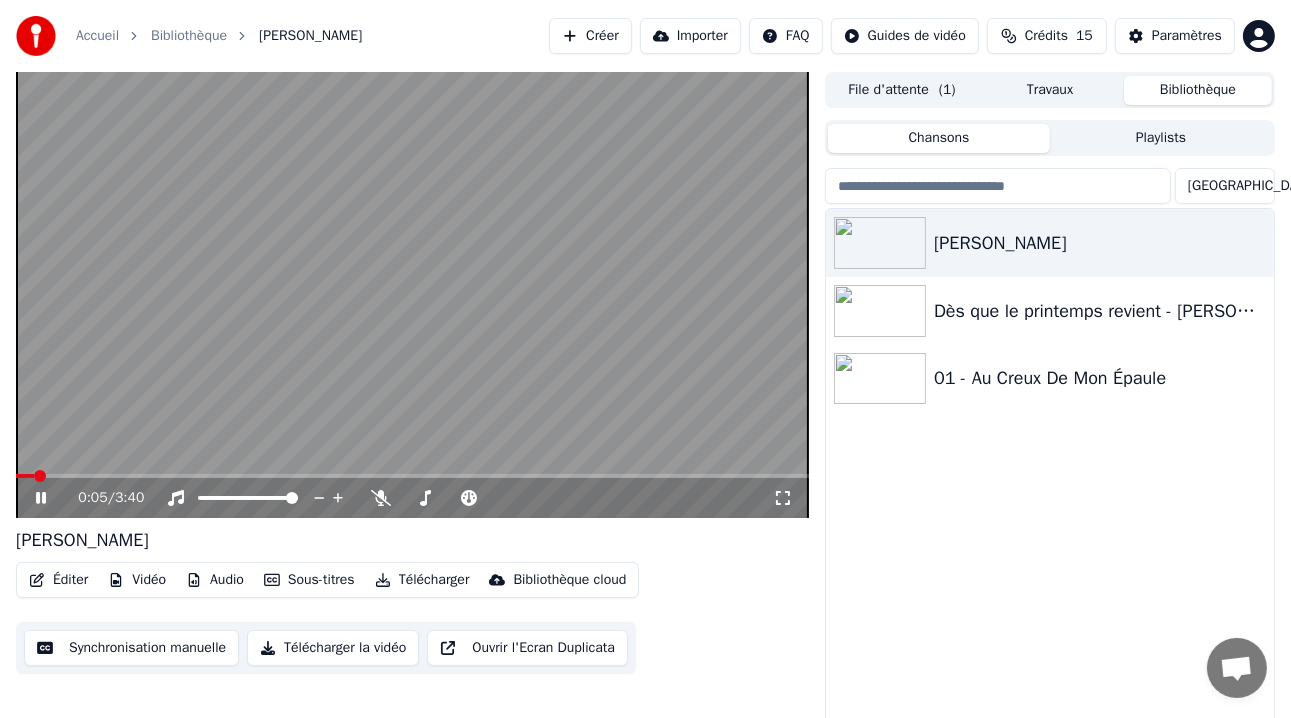 click at bounding box center [25, 476] 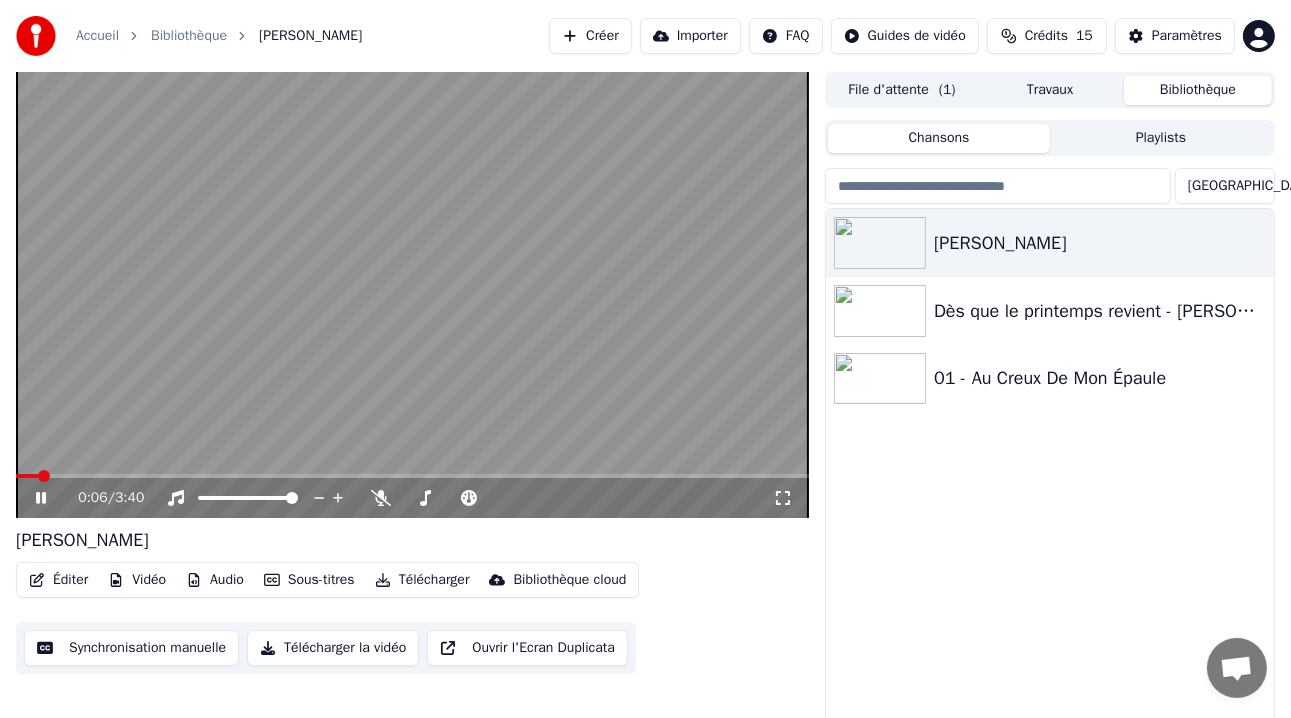 click at bounding box center [412, 295] 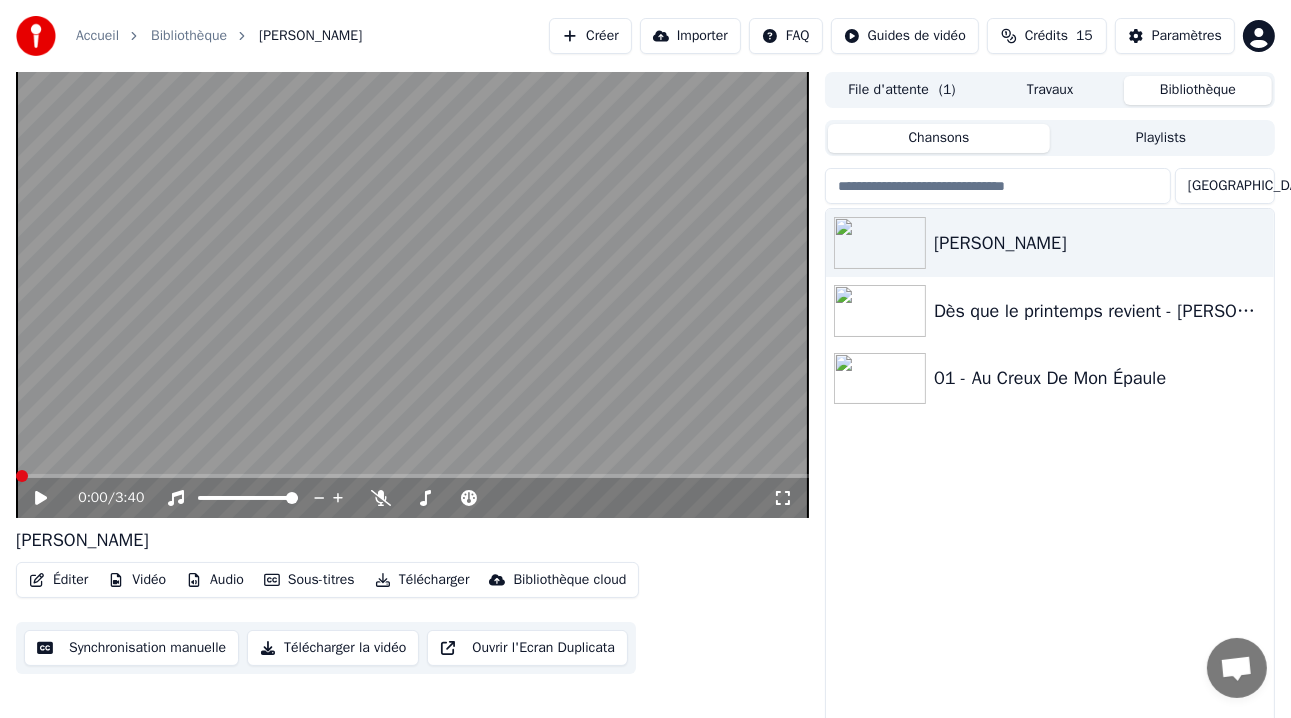 click at bounding box center (22, 476) 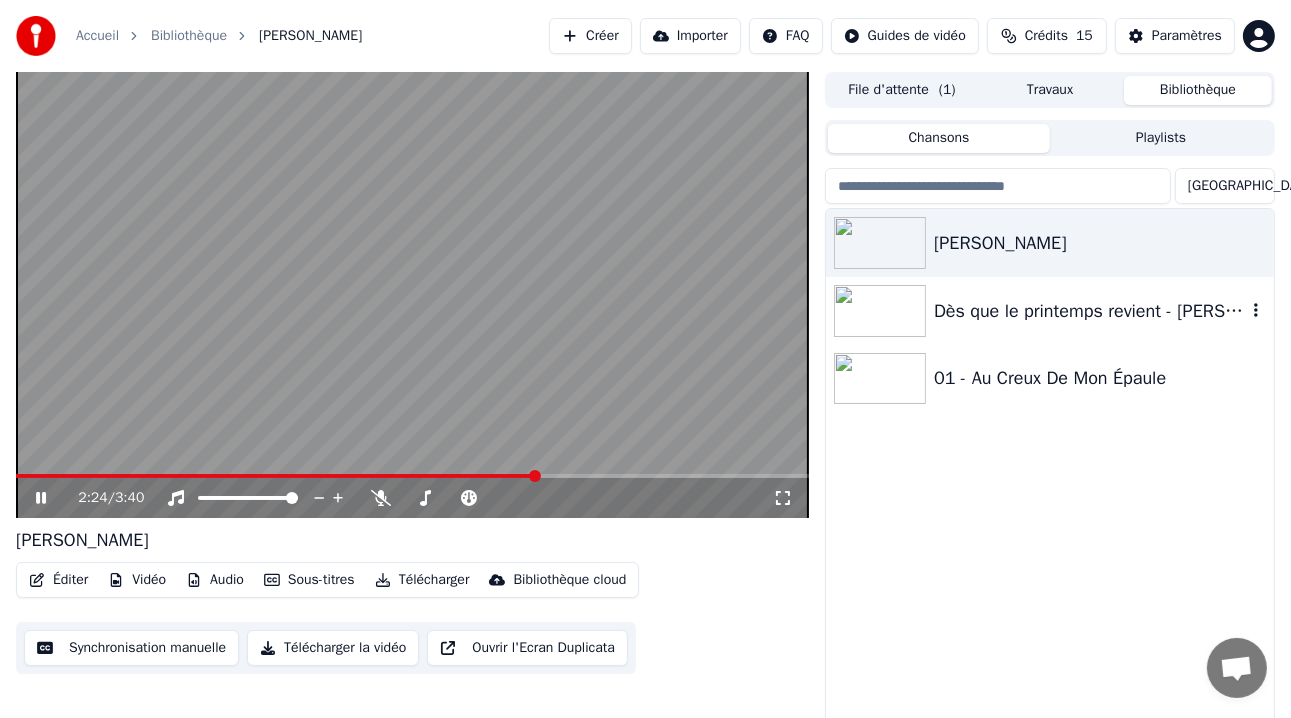 click at bounding box center (880, 311) 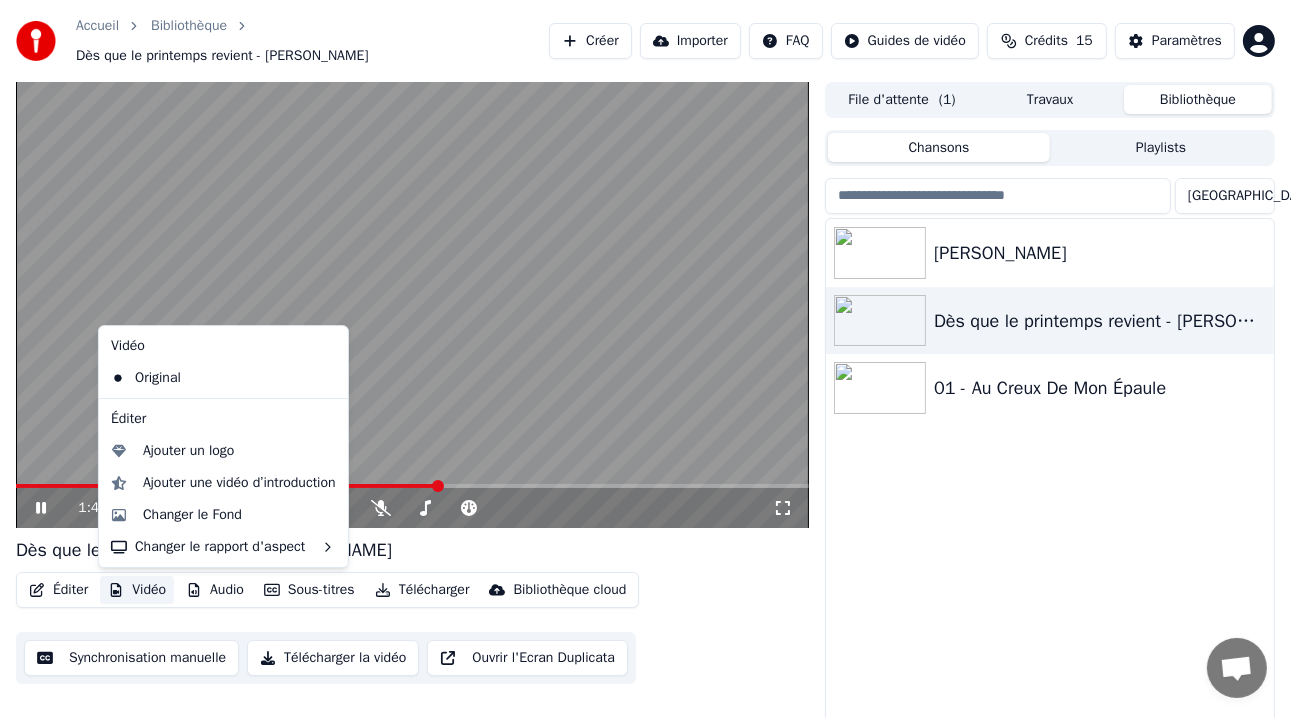 click on "Vidéo" at bounding box center [137, 590] 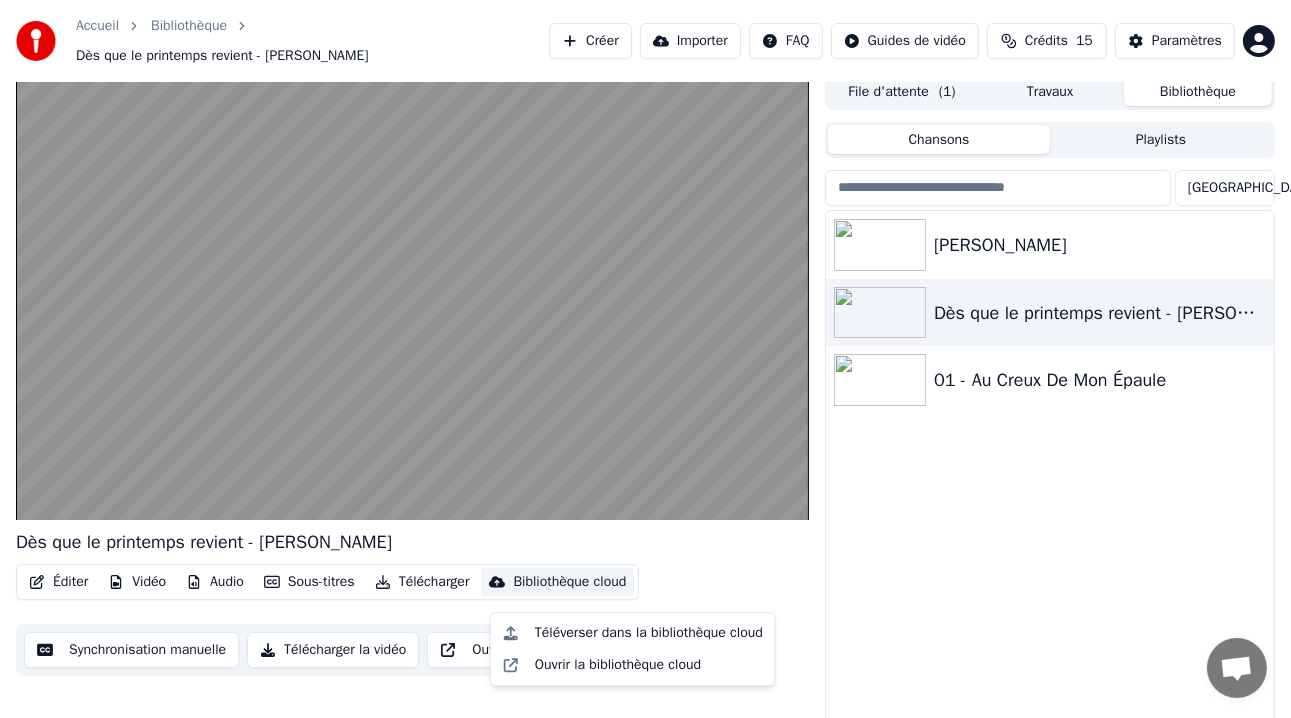 scroll, scrollTop: 0, scrollLeft: 0, axis: both 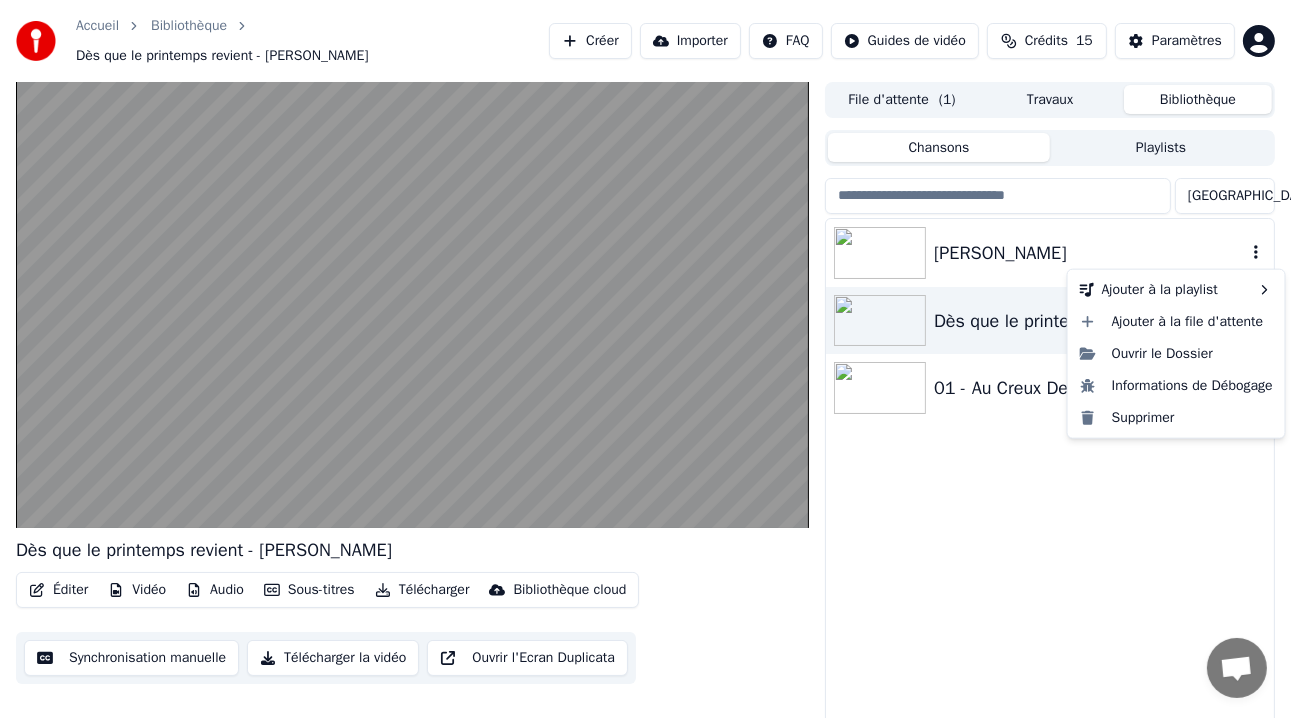 click 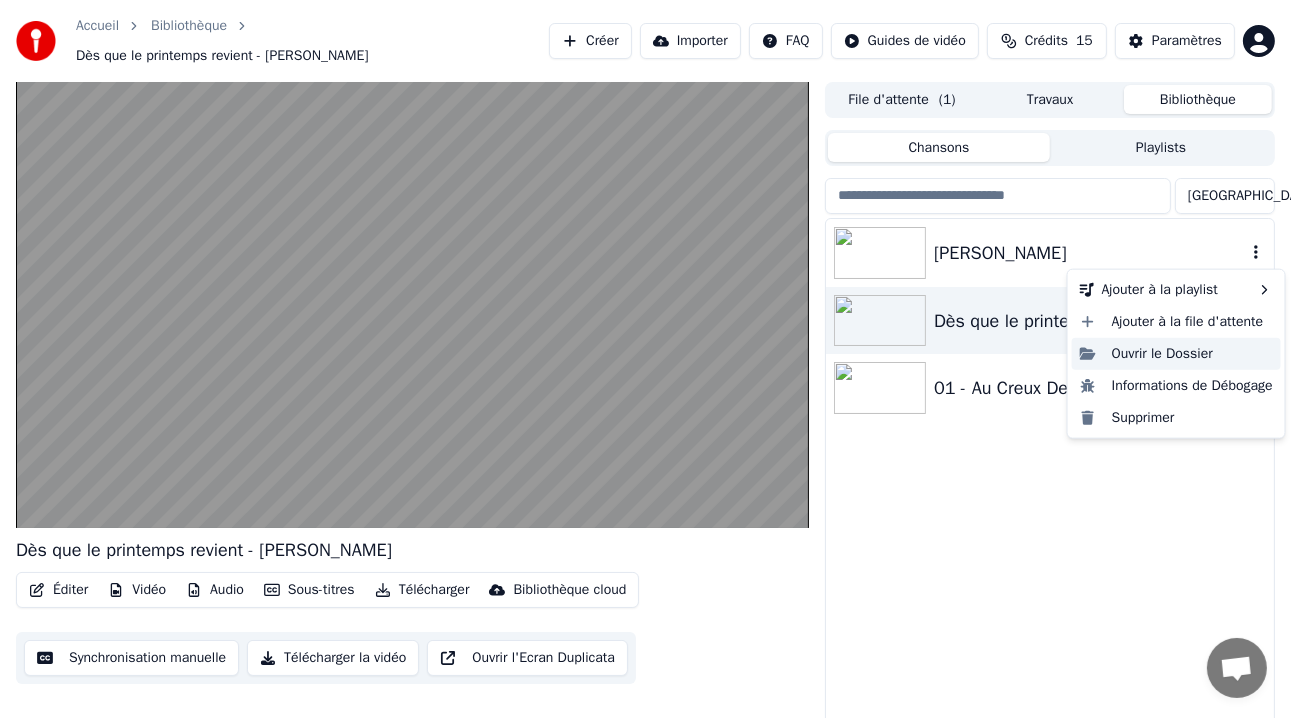 click on "Ouvrir le Dossier" at bounding box center (1176, 354) 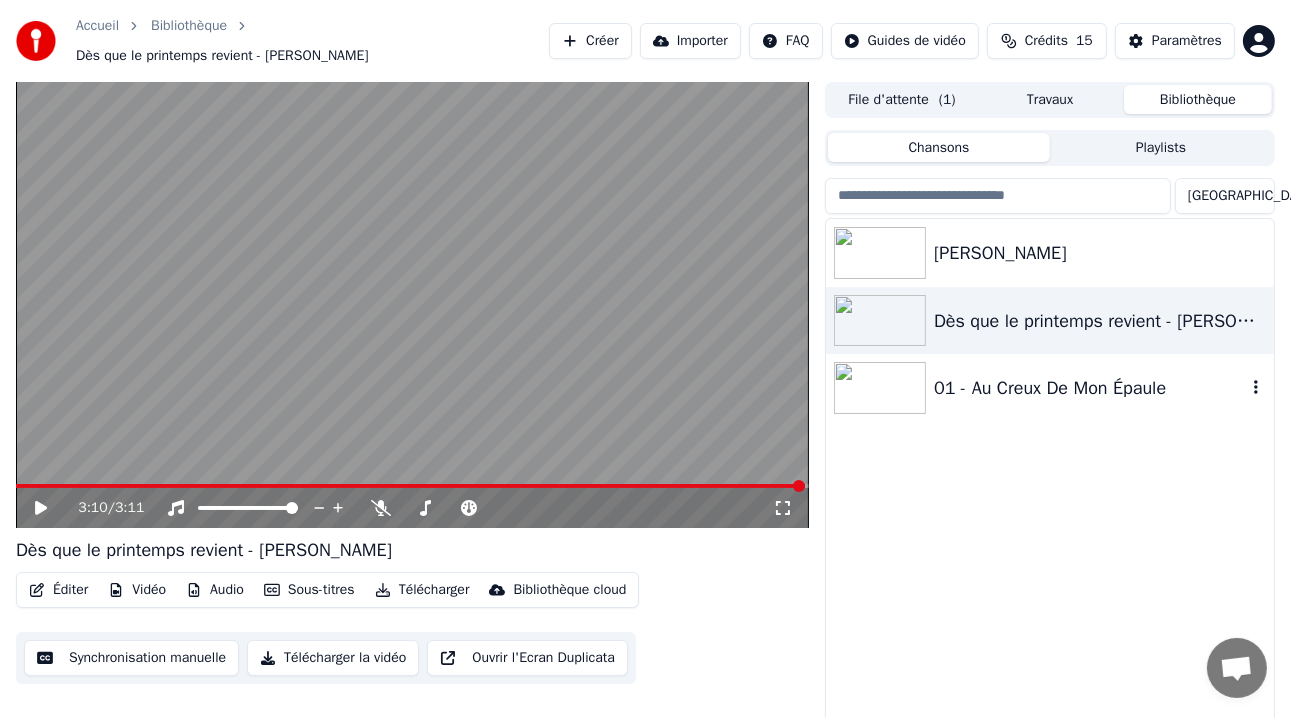 click at bounding box center [880, 388] 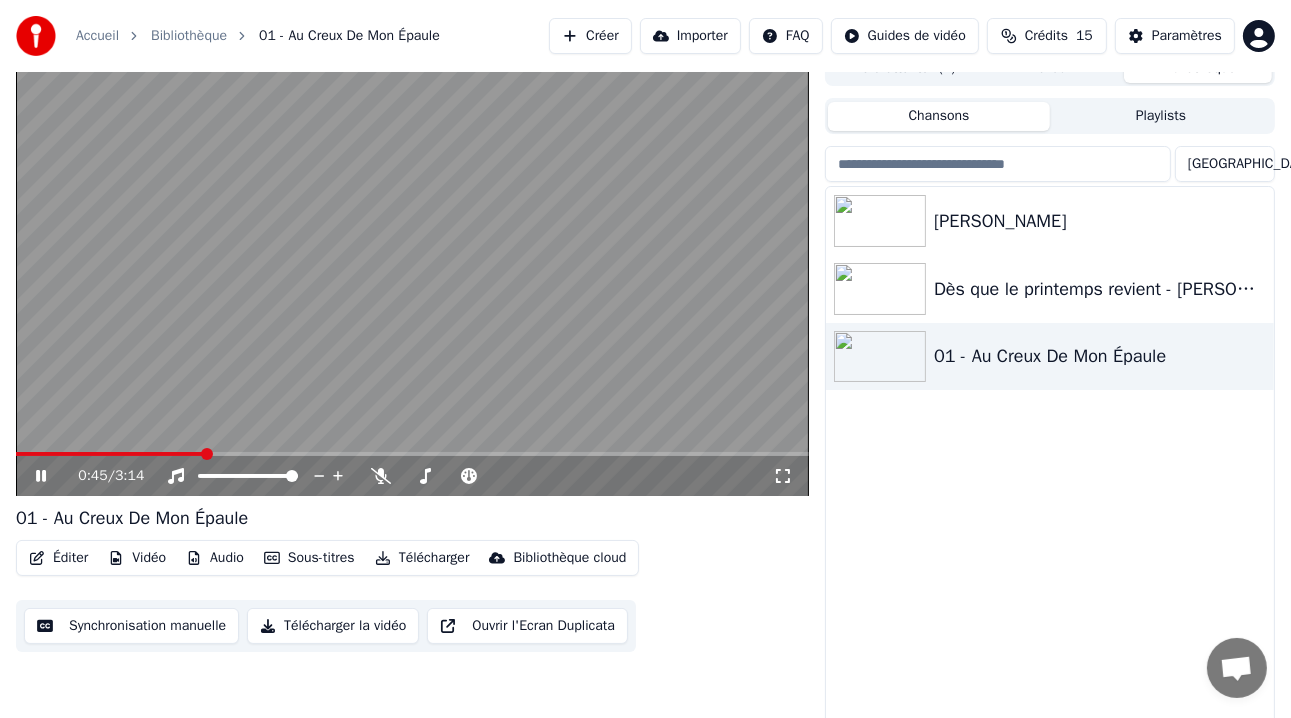 scroll, scrollTop: 28, scrollLeft: 0, axis: vertical 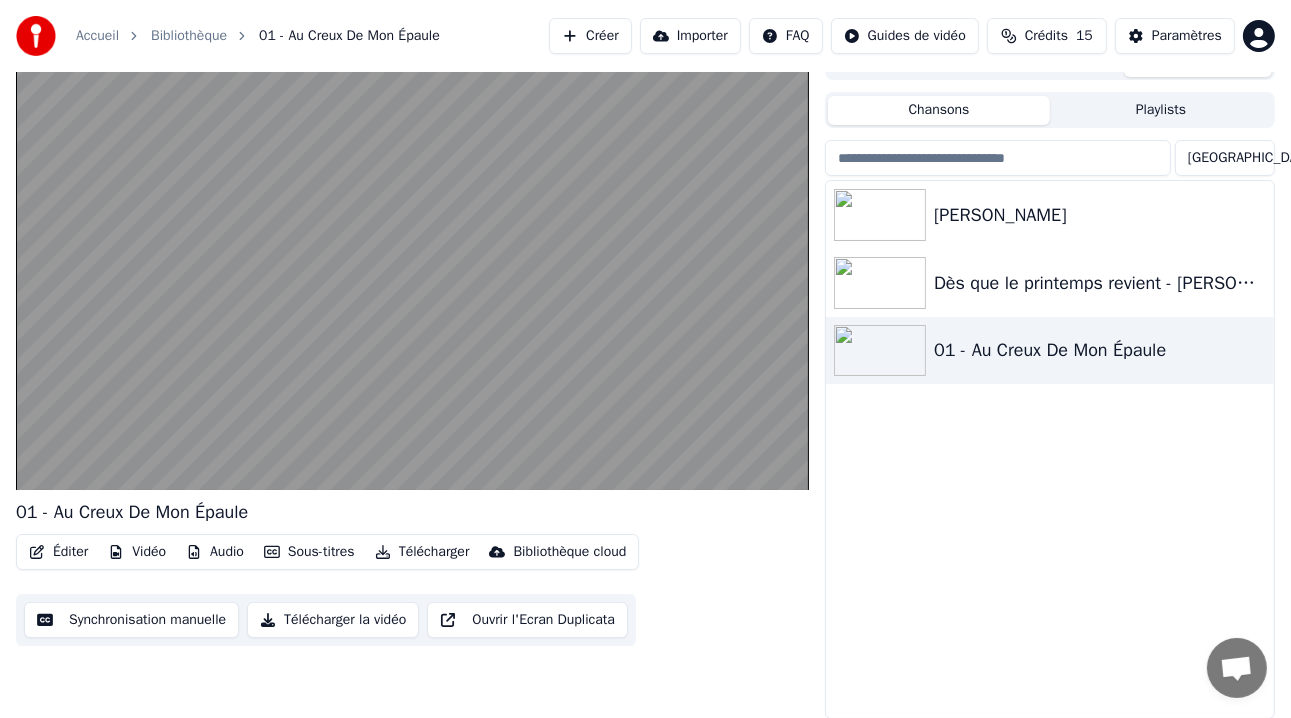 click on "Ouvrir l'Ecran Duplicata" at bounding box center (527, 620) 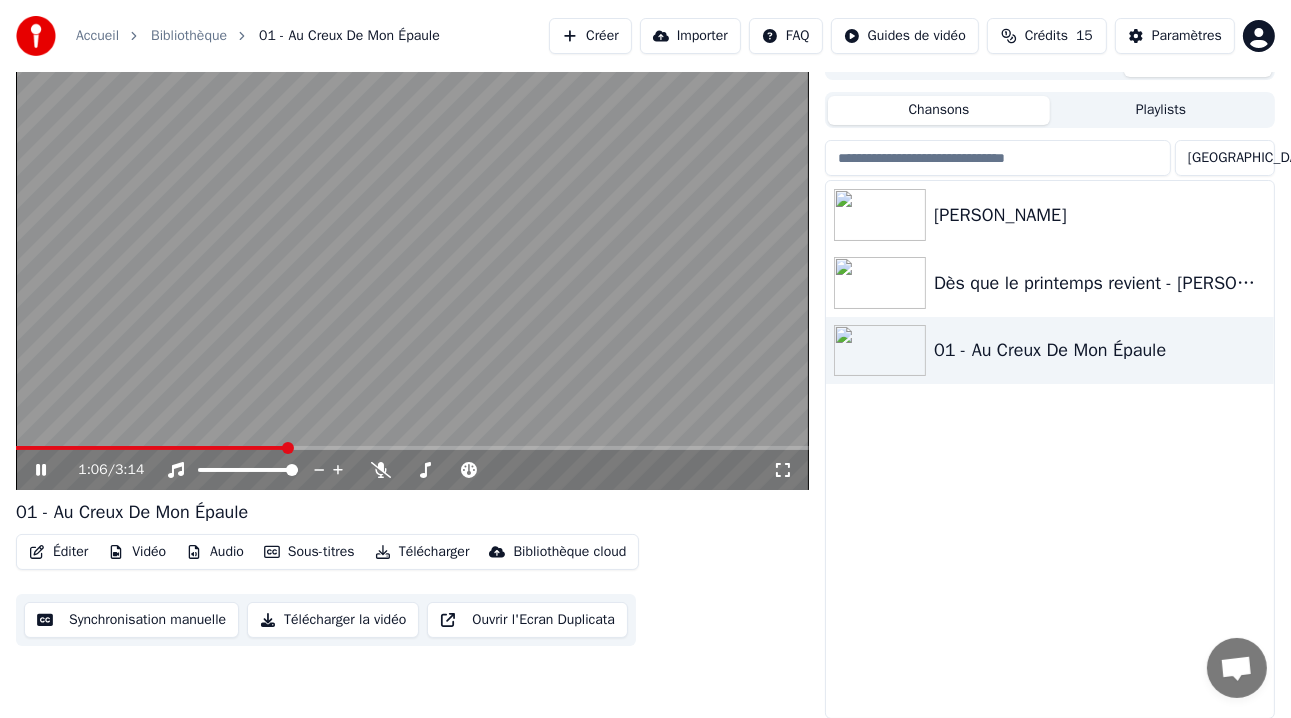 click 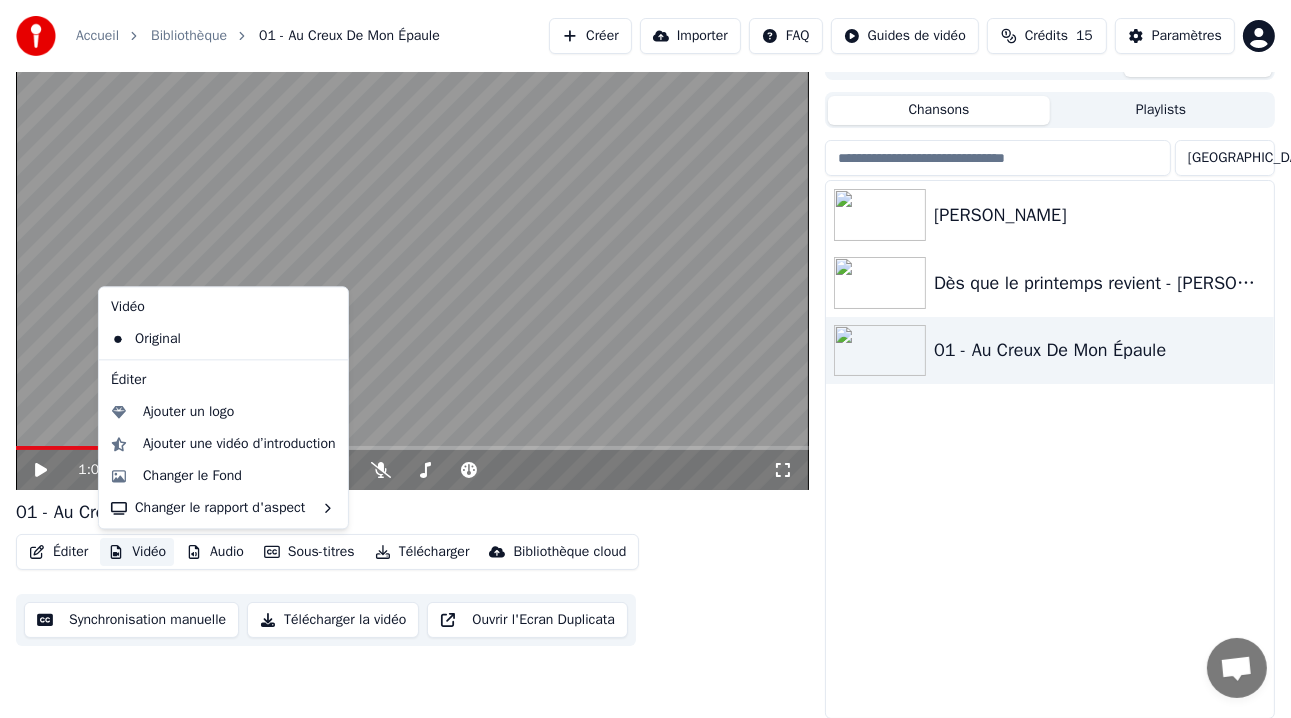 click on "Vidéo" at bounding box center (137, 552) 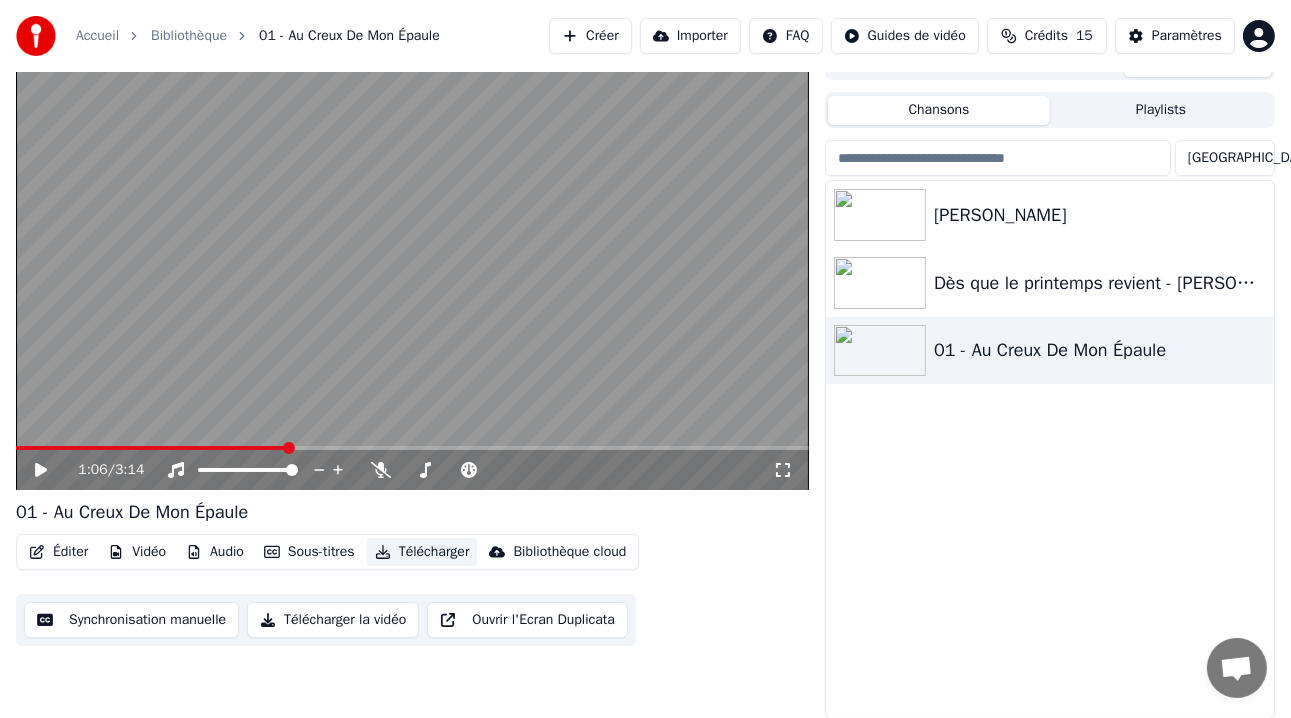 click 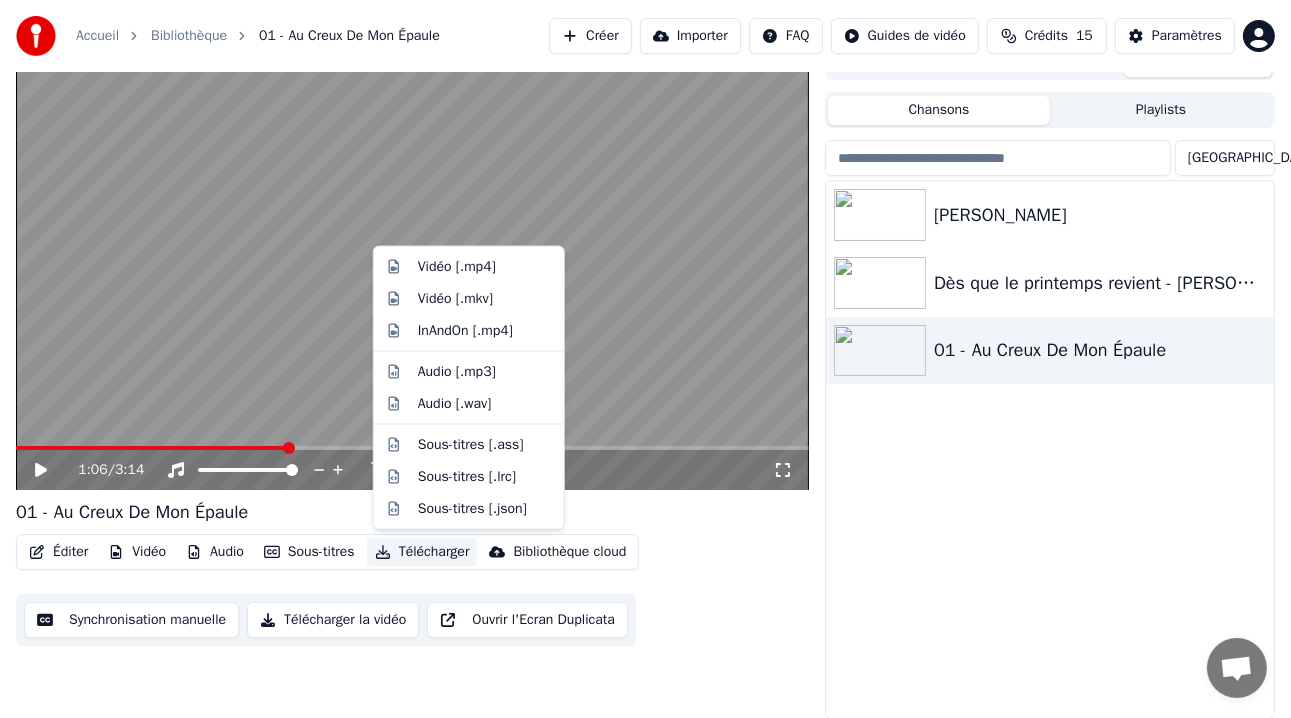 click on "Télécharger" at bounding box center [422, 552] 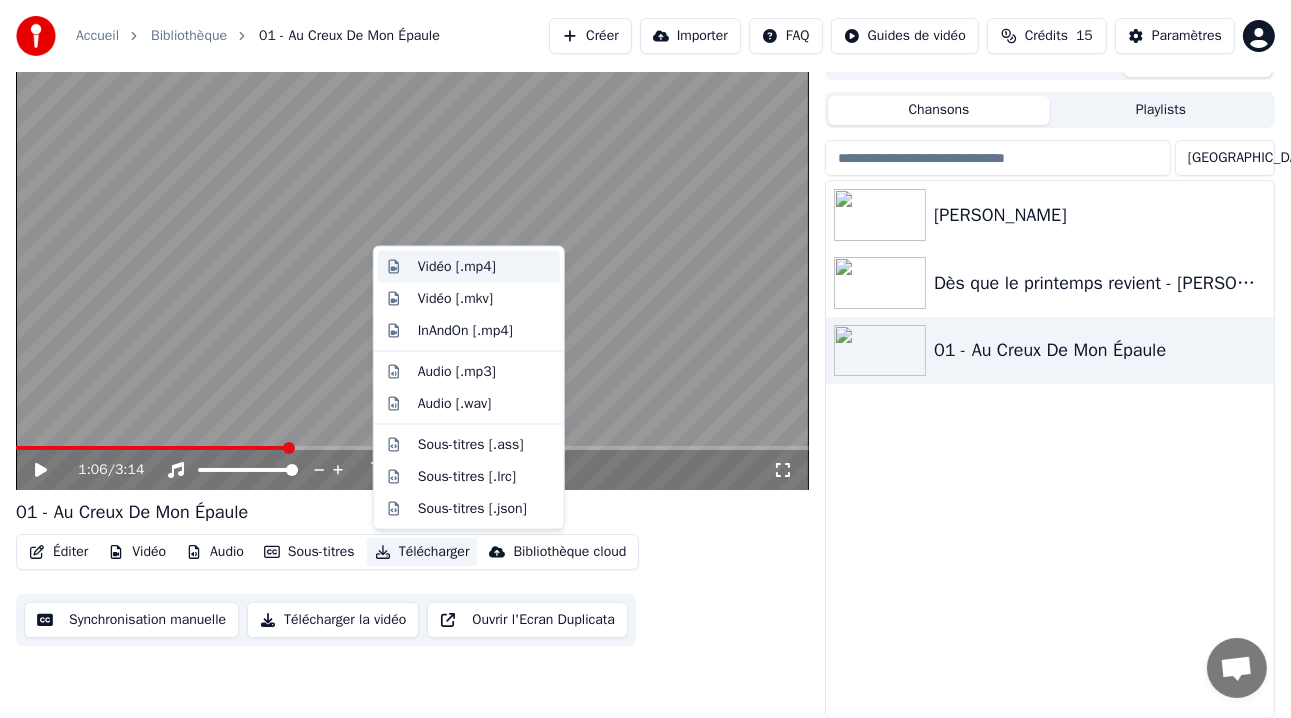 click on "Vidéo [.mp4]" at bounding box center [457, 267] 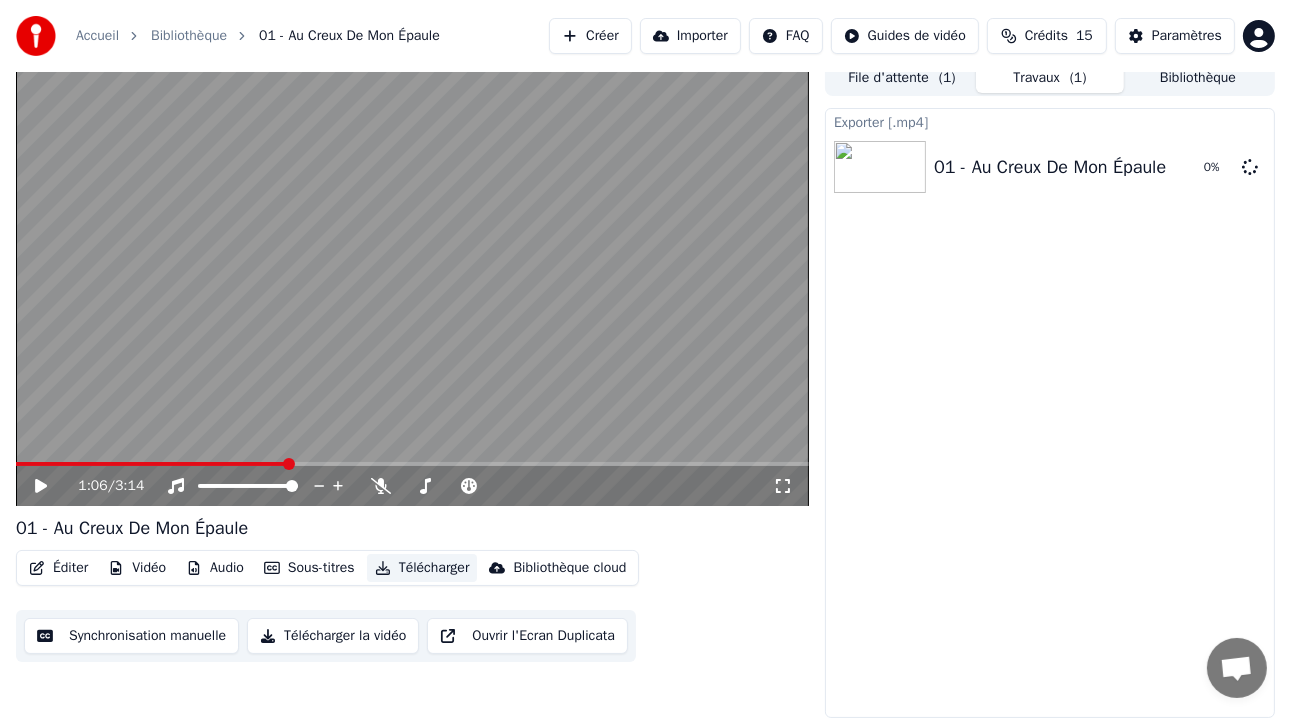 scroll, scrollTop: 12, scrollLeft: 0, axis: vertical 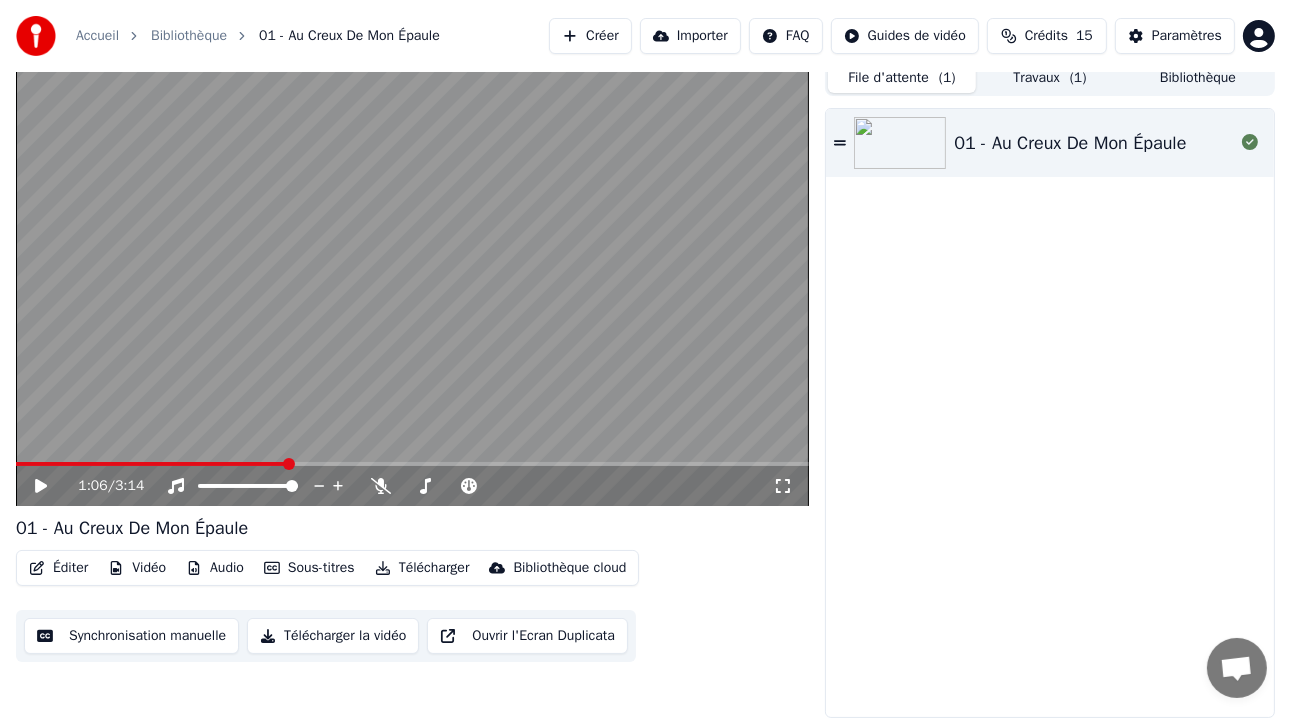click on "File d'attente ( 1 )" at bounding box center (902, 78) 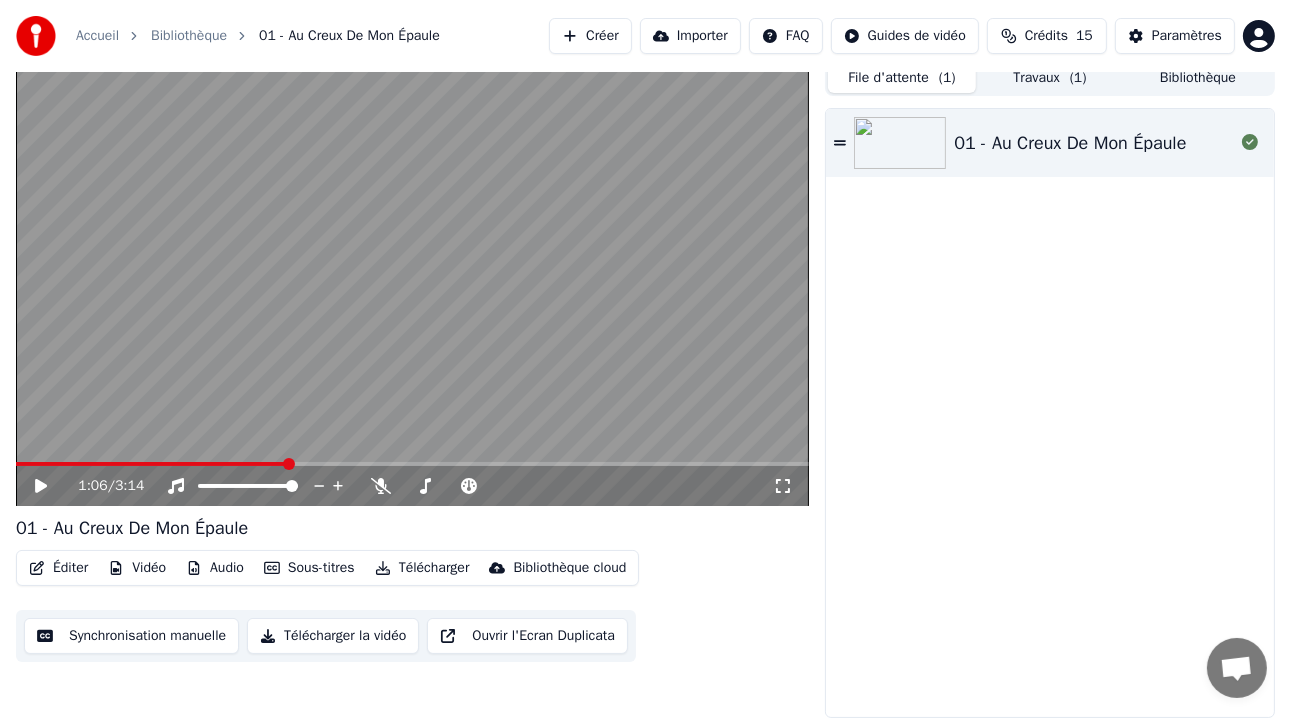 click on "Bibliothèque" at bounding box center [1198, 78] 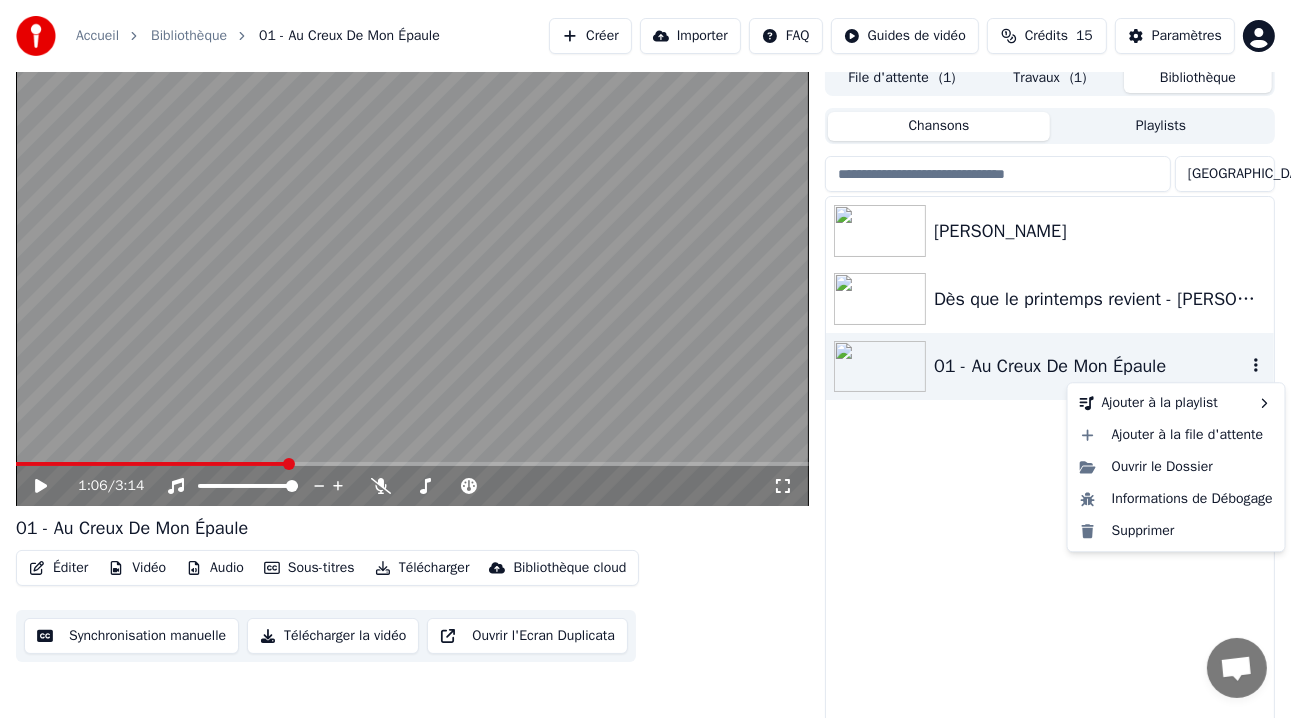 click 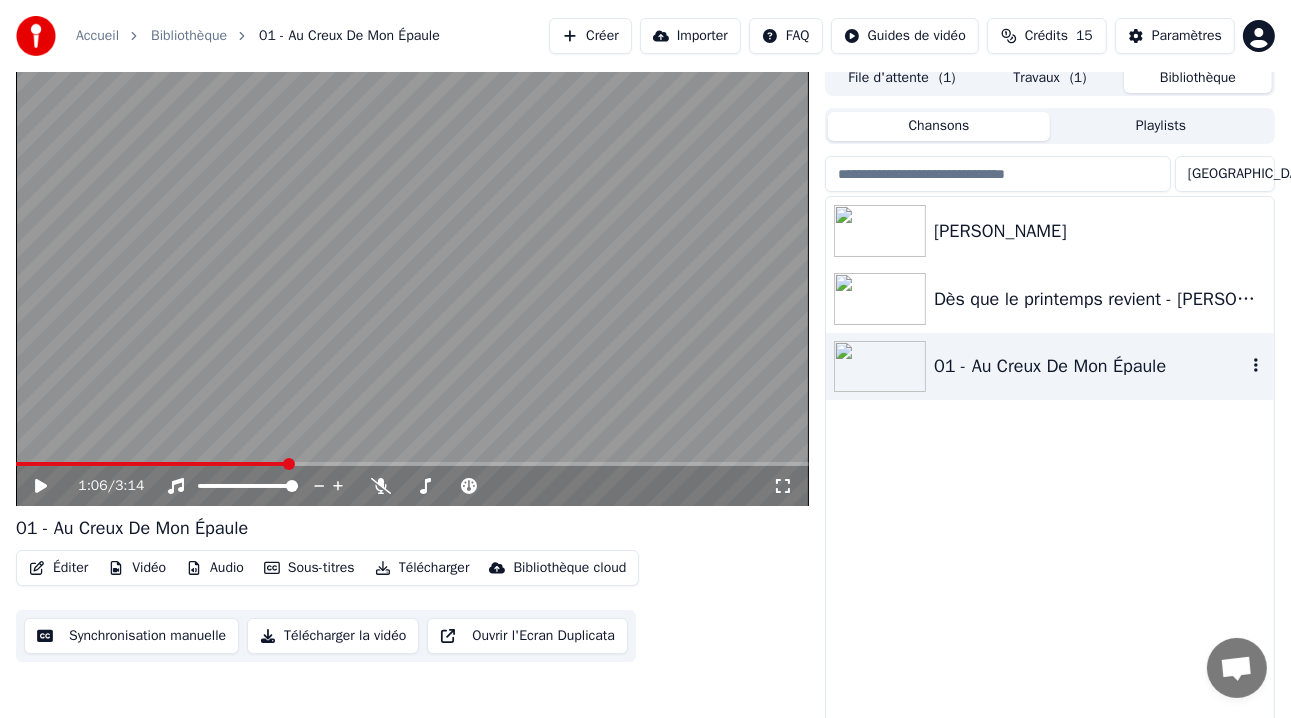 click at bounding box center [880, 367] 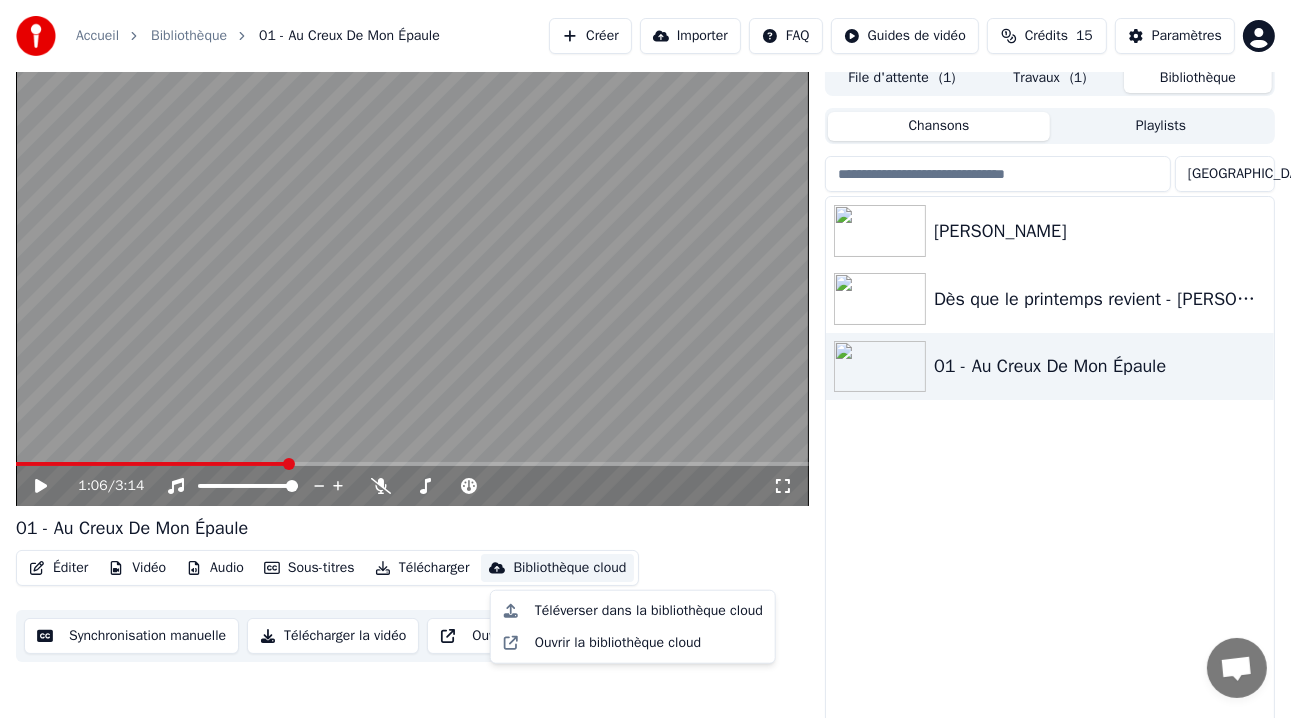 click on "Bibliothèque cloud" at bounding box center (569, 568) 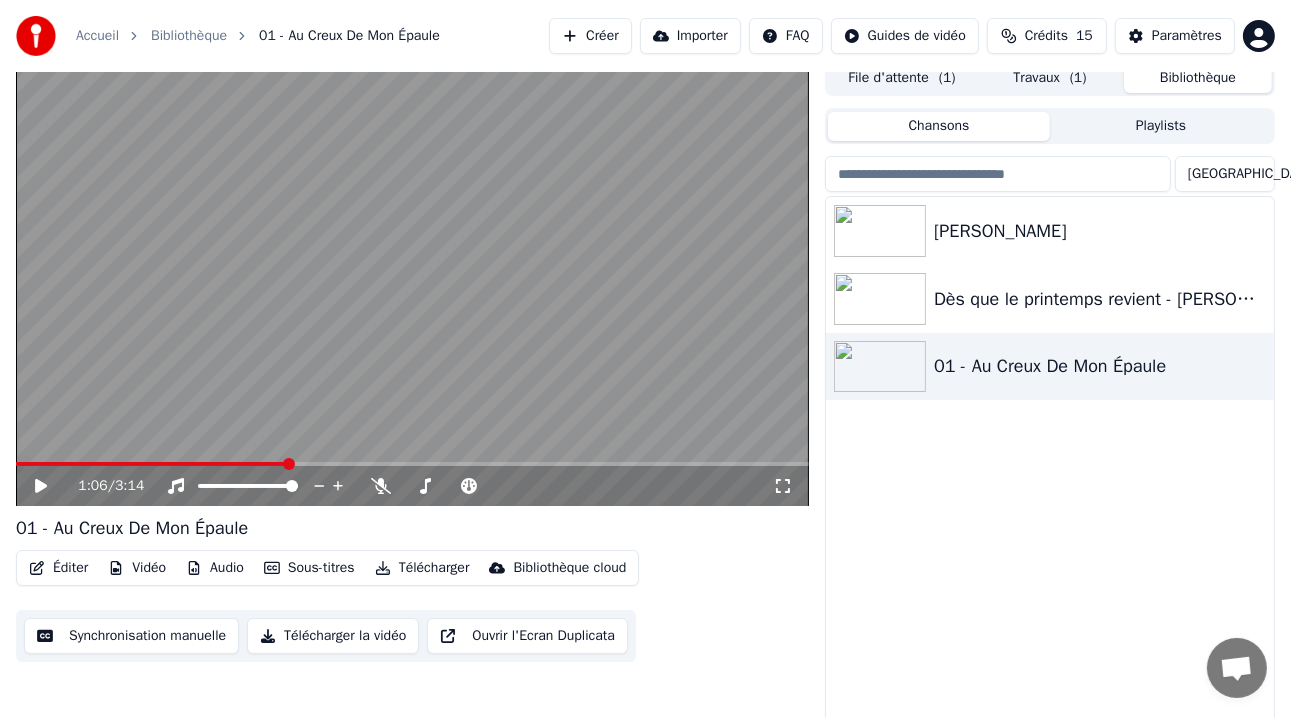 click on "Crédits" at bounding box center [1046, 36] 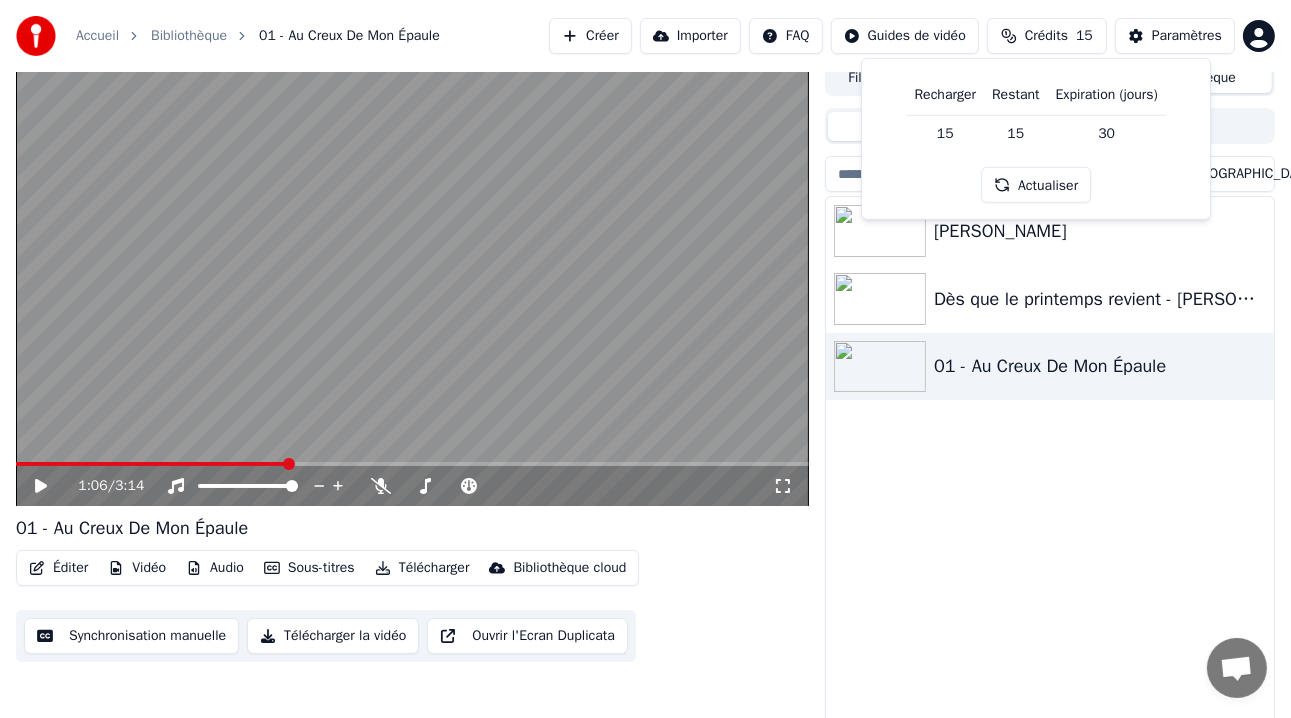 click 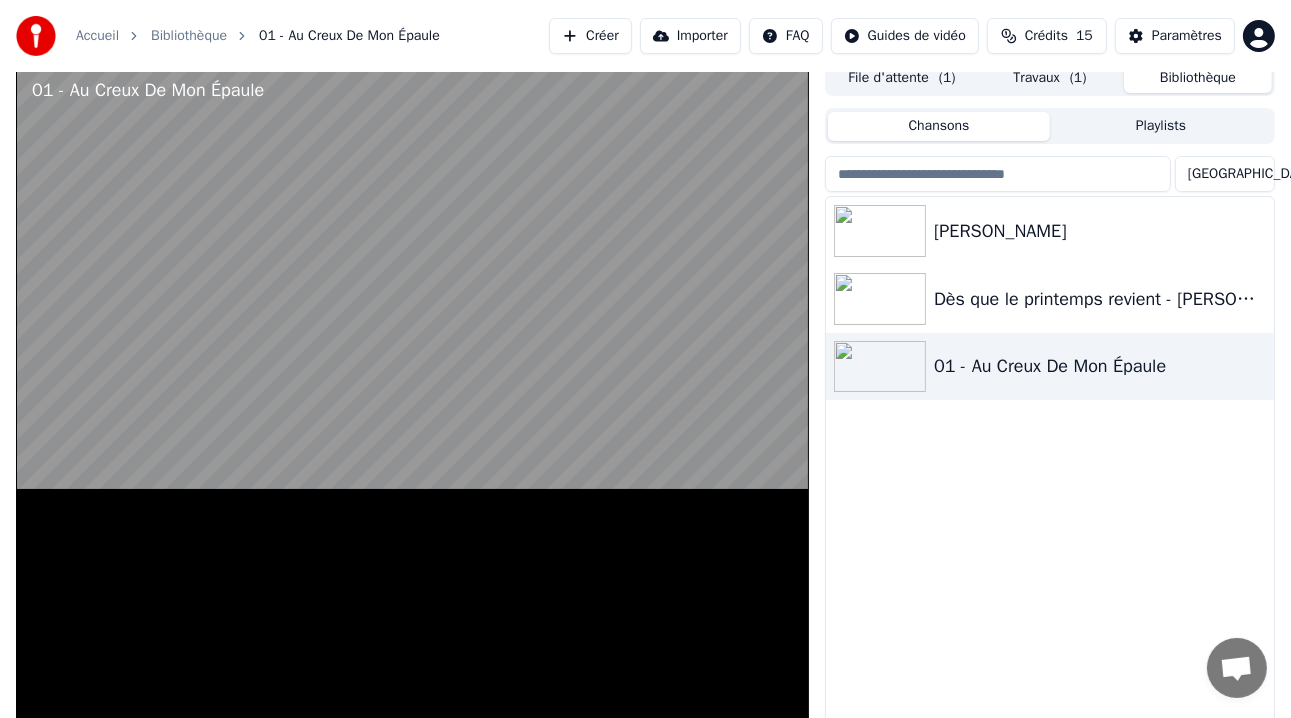 scroll, scrollTop: 0, scrollLeft: 0, axis: both 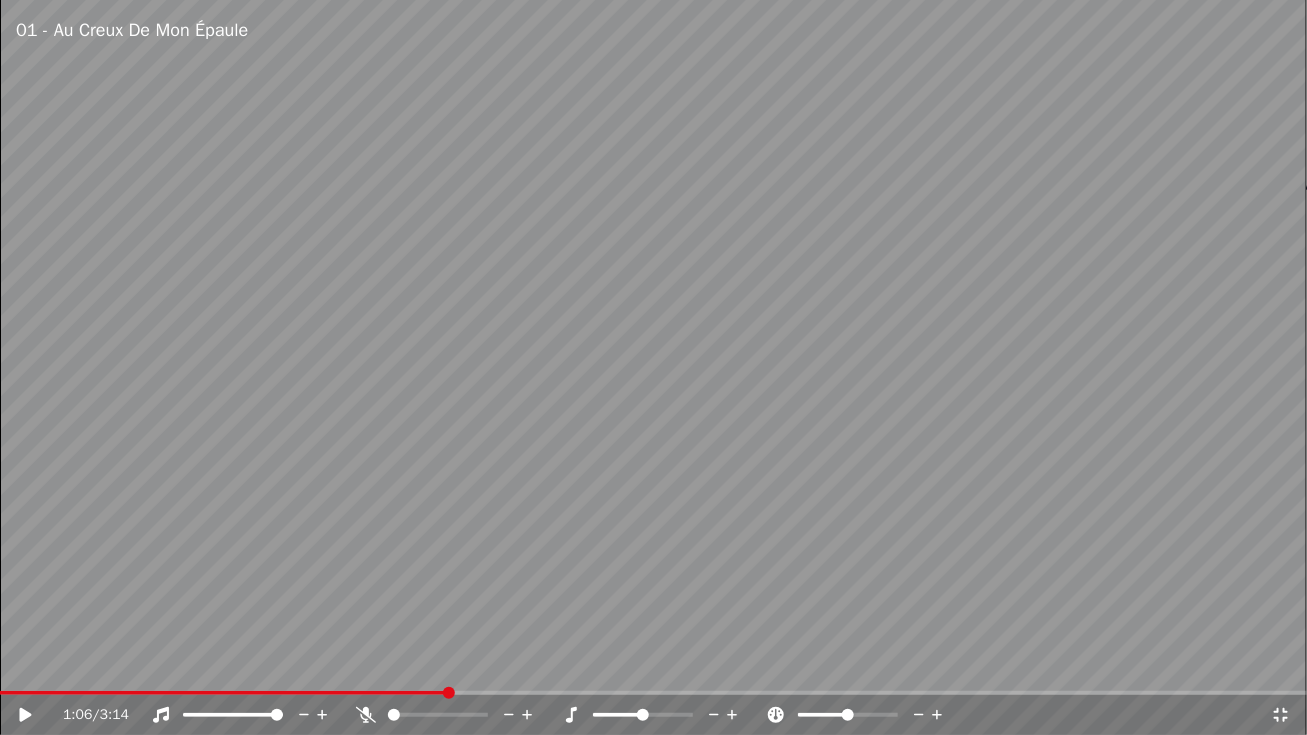click 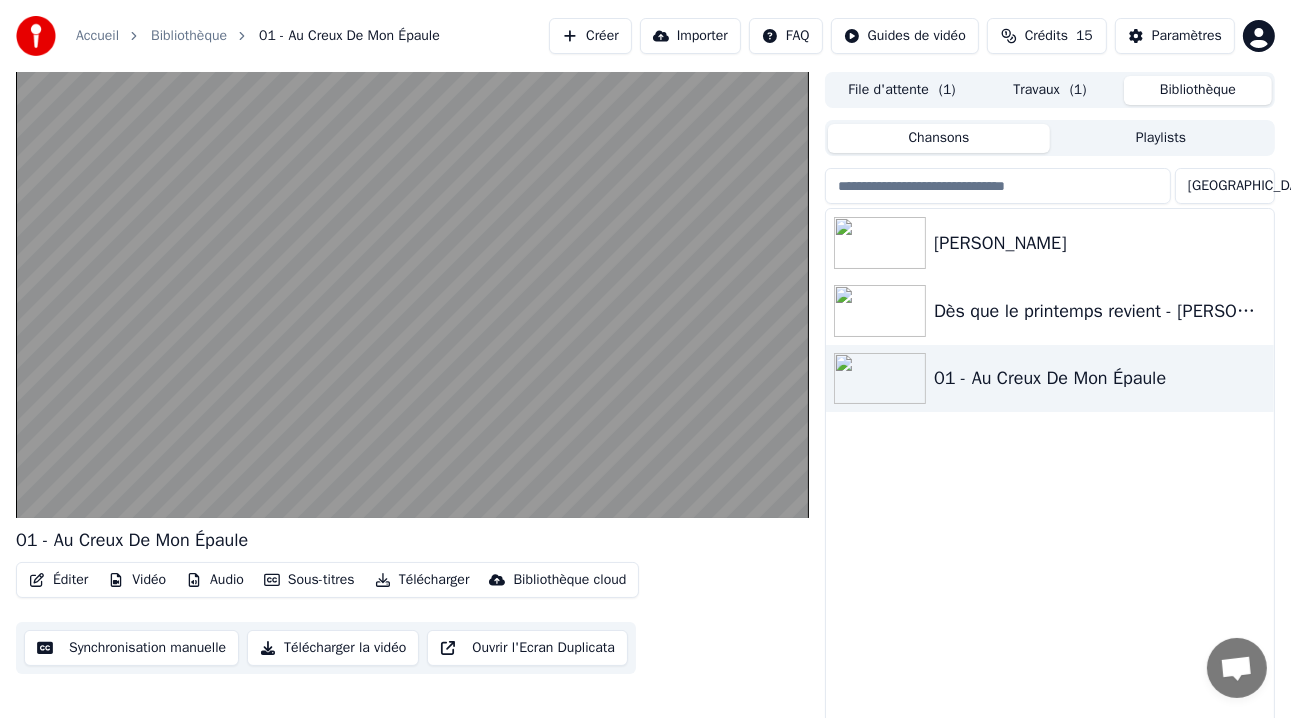 click at bounding box center [1236, 670] 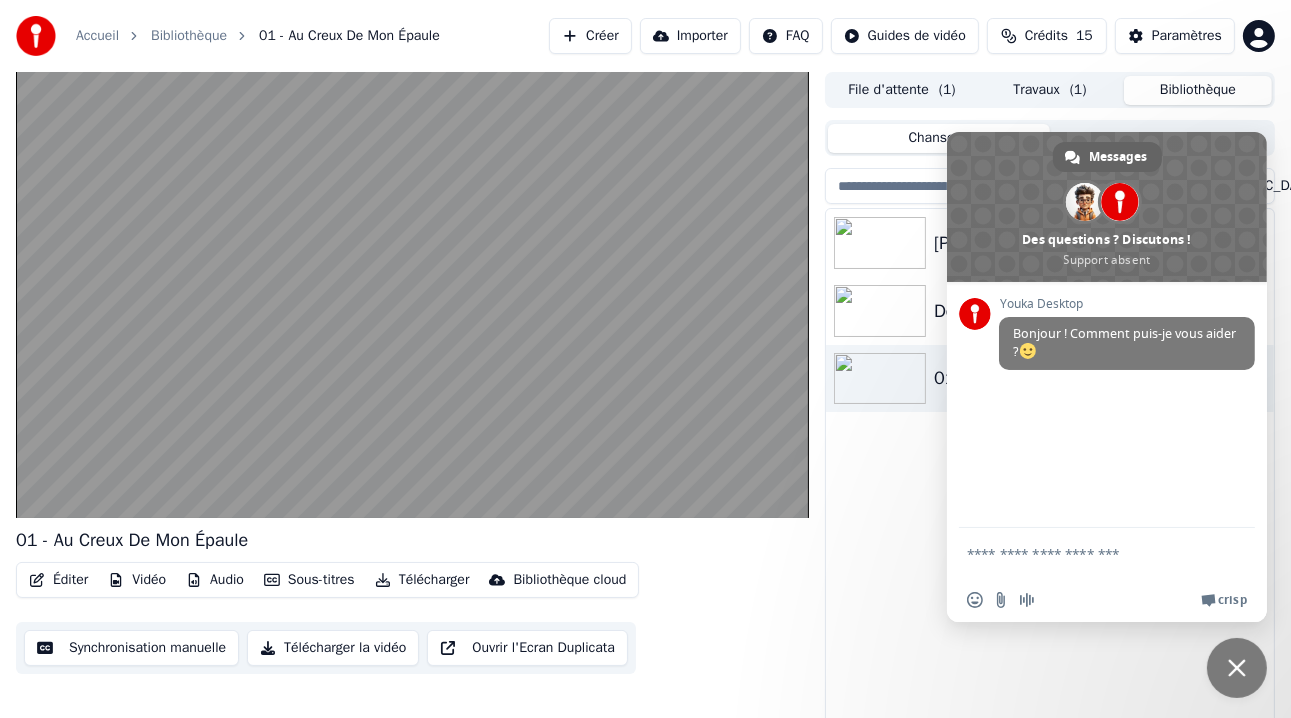 click on "Accueil Bibliothèque 01 - Au Creux De Mon Épaule Créer Importer FAQ Guides de vidéo Crédits 15 Paramètres 01 - Au Creux De Mon Épaule Éditer Vidéo Audio Sous-titres Télécharger Bibliothèque cloud Synchronisation manuelle Télécharger la vidéo Ouvrir l'Ecran Duplicata File d'attente ( 1 ) Travaux ( 1 ) Bibliothèque Chansons Playlists Trier Jacques Brel - Jojo Dès que le printemps revient - Hugues Aufray 01 - Au Creux De Mon Épaule Messages Adam Des questions ? Discutons ! Support absent Réseau hors-ligne. Reconnexion... Aucun message ne peut être échangé pour le moment. Youka Desktop Bonjour ! Comment puis-je vous aider ?  Envoyer un fichier Insérer un emoji Envoyer un fichier Message audio We run on Crisp" at bounding box center (645, 359) 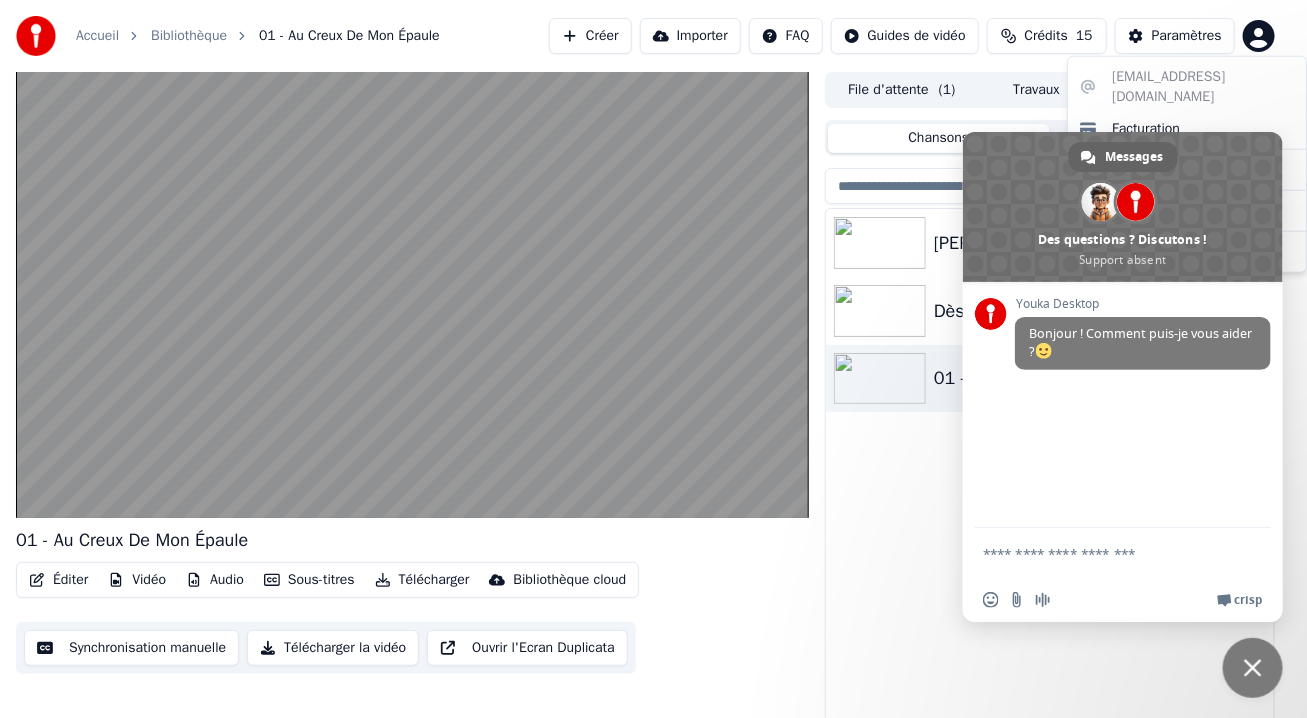click on "Accueil Bibliothèque 01 - Au Creux De Mon Épaule Créer Importer FAQ Guides de vidéo Crédits 15 Paramètres 01 - Au Creux De Mon Épaule Éditer Vidéo Audio Sous-titres Télécharger Bibliothèque cloud Synchronisation manuelle Télécharger la vidéo Ouvrir l'Ecran Duplicata File d'attente ( 1 ) Travaux ( 1 ) Bibliothèque Chansons Playlists Trier Jacques Brel - Jojo Dès que le printemps revient - Hugues Aufray 01 - Au Creux De Mon Épaule Messages Adam Des questions ? Discutons ! Support absent Réseau hors-ligne. Reconnexion... Aucun message ne peut être échangé pour le moment. Youka Desktop Bonjour ! Comment puis-je vous aider ?  Envoyer un fichier Insérer un emoji Envoyer un fichier Message audio We run on Crisp mp1967simon@yahoo.fr Facturation Vote des Fonctionnalités Se Déconnecter 2.1.0 350dbc6" at bounding box center [653, 359] 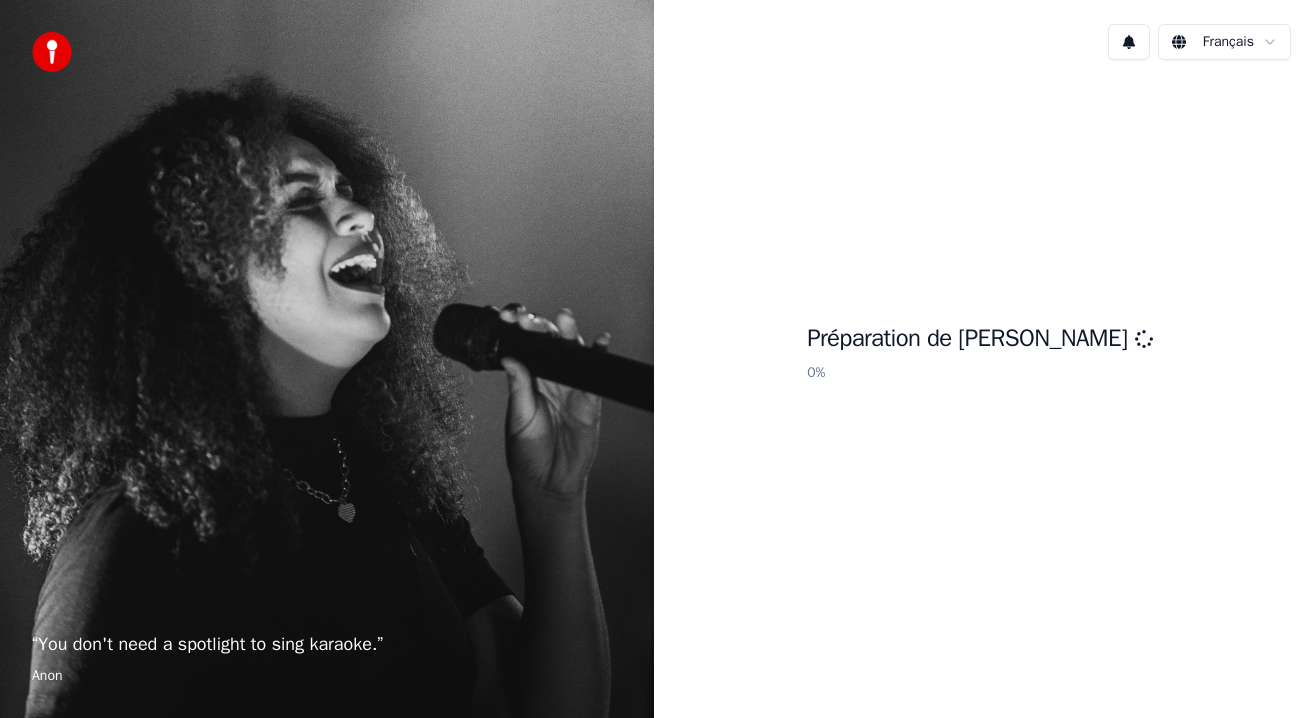 scroll, scrollTop: 0, scrollLeft: 0, axis: both 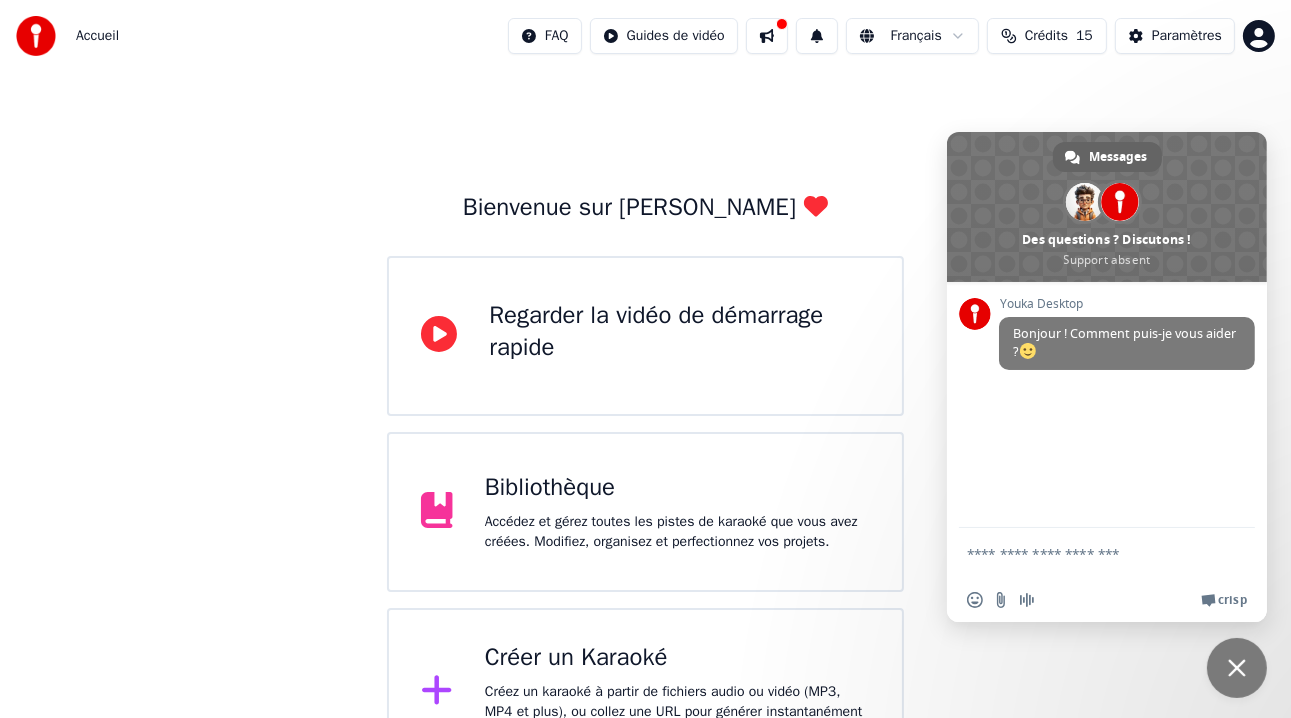 click at bounding box center (1237, 668) 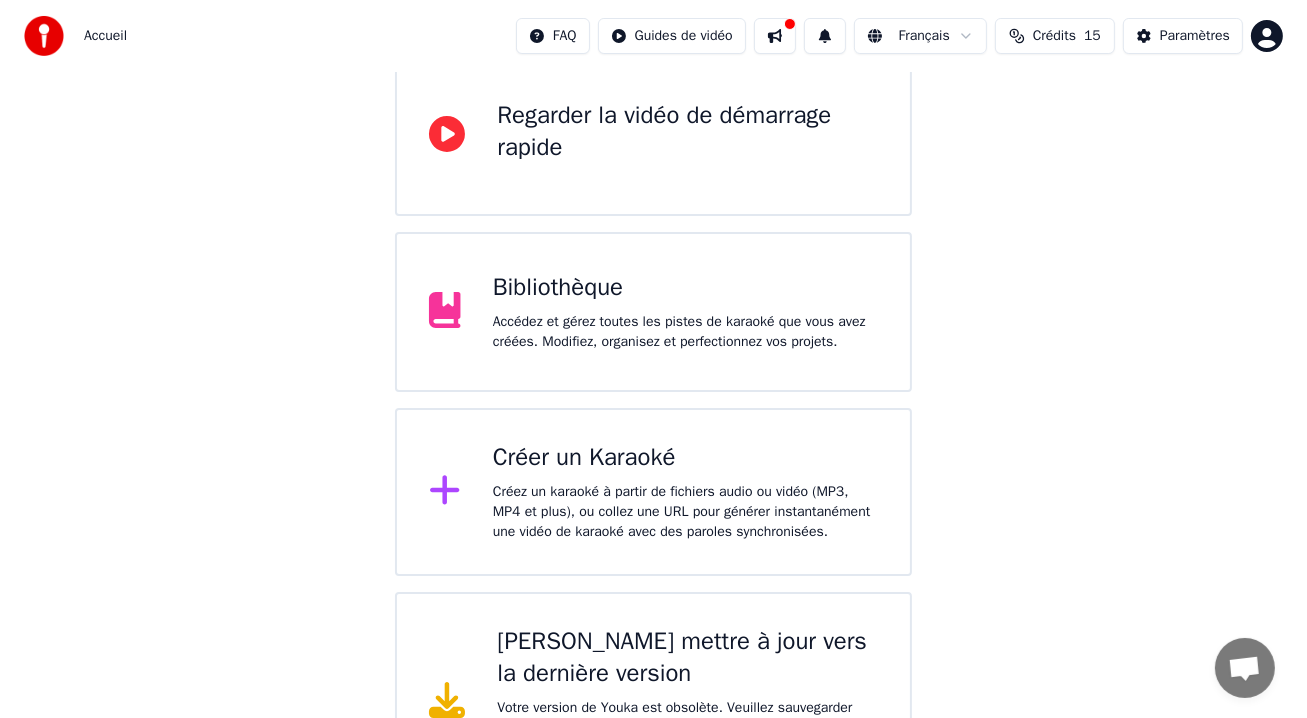 scroll, scrollTop: 293, scrollLeft: 0, axis: vertical 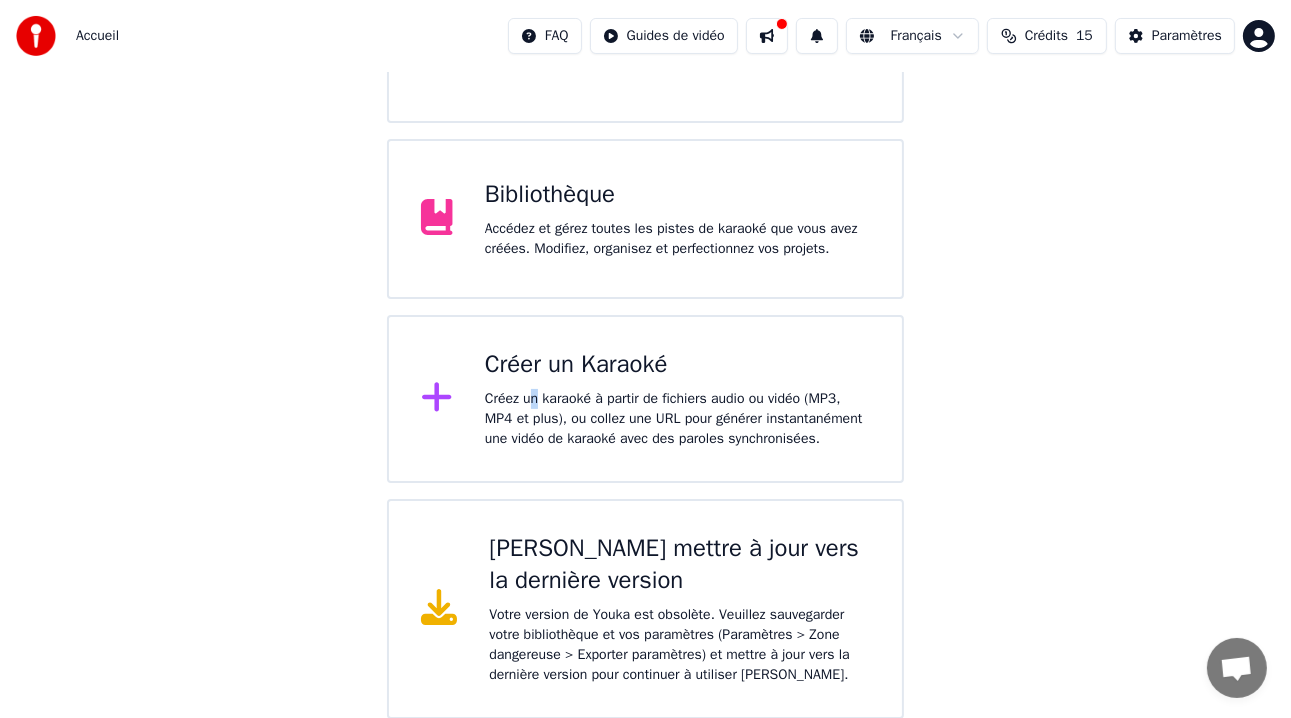 click on "Créez un karaoké à partir de fichiers audio ou vidéo (MP3, MP4 et plus), ou collez une URL pour générer instantanément une vidéo de karaoké avec des paroles synchronisées." at bounding box center [677, 419] 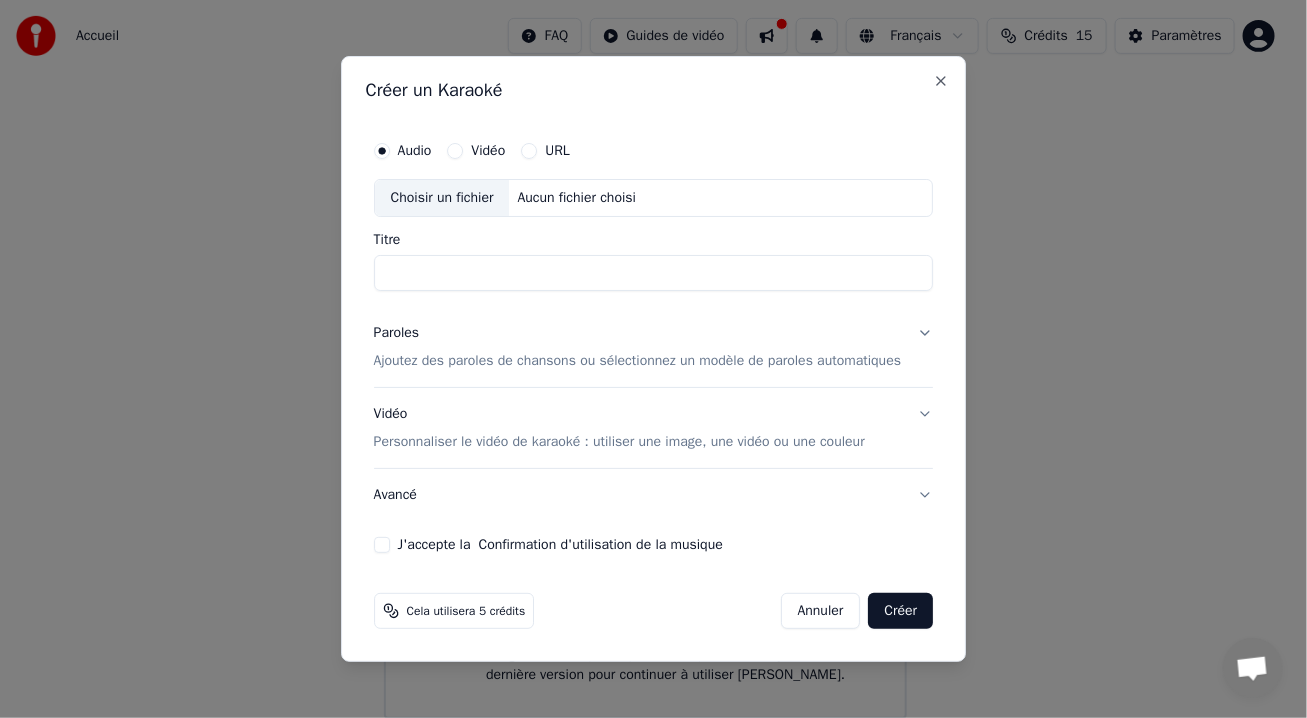 click on "Titre" at bounding box center (654, 273) 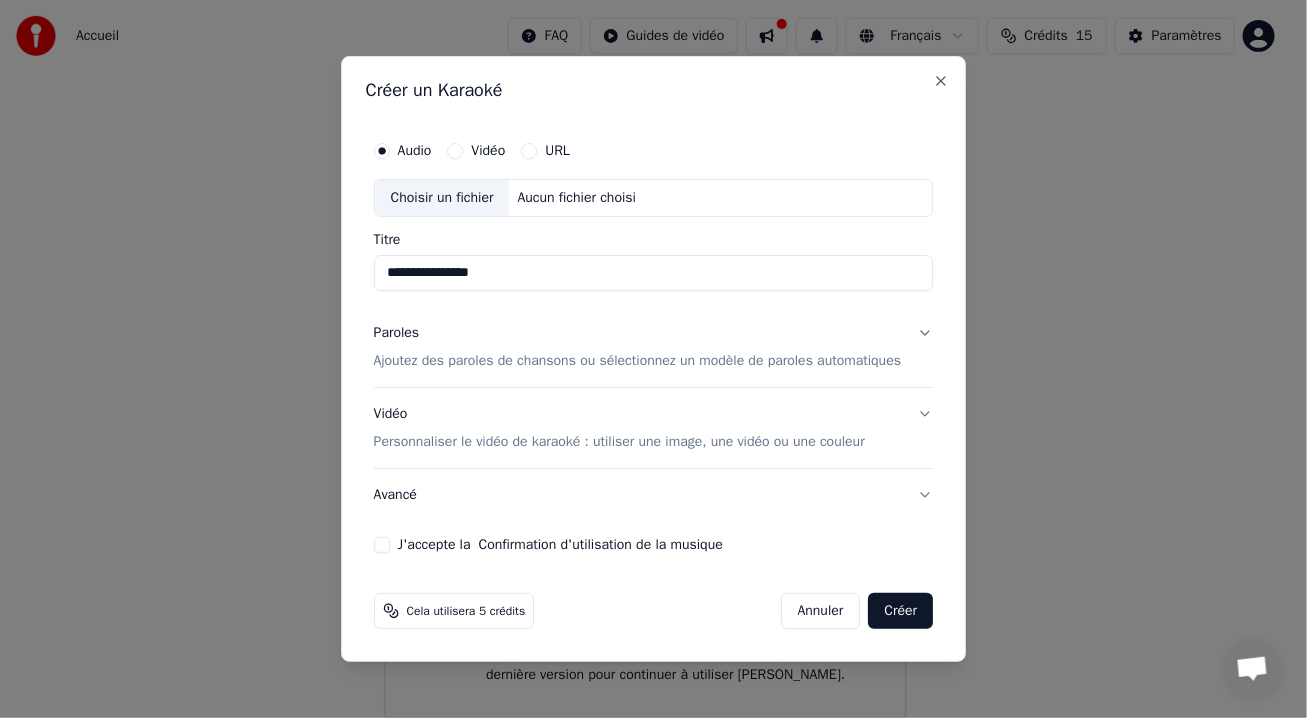 type on "**********" 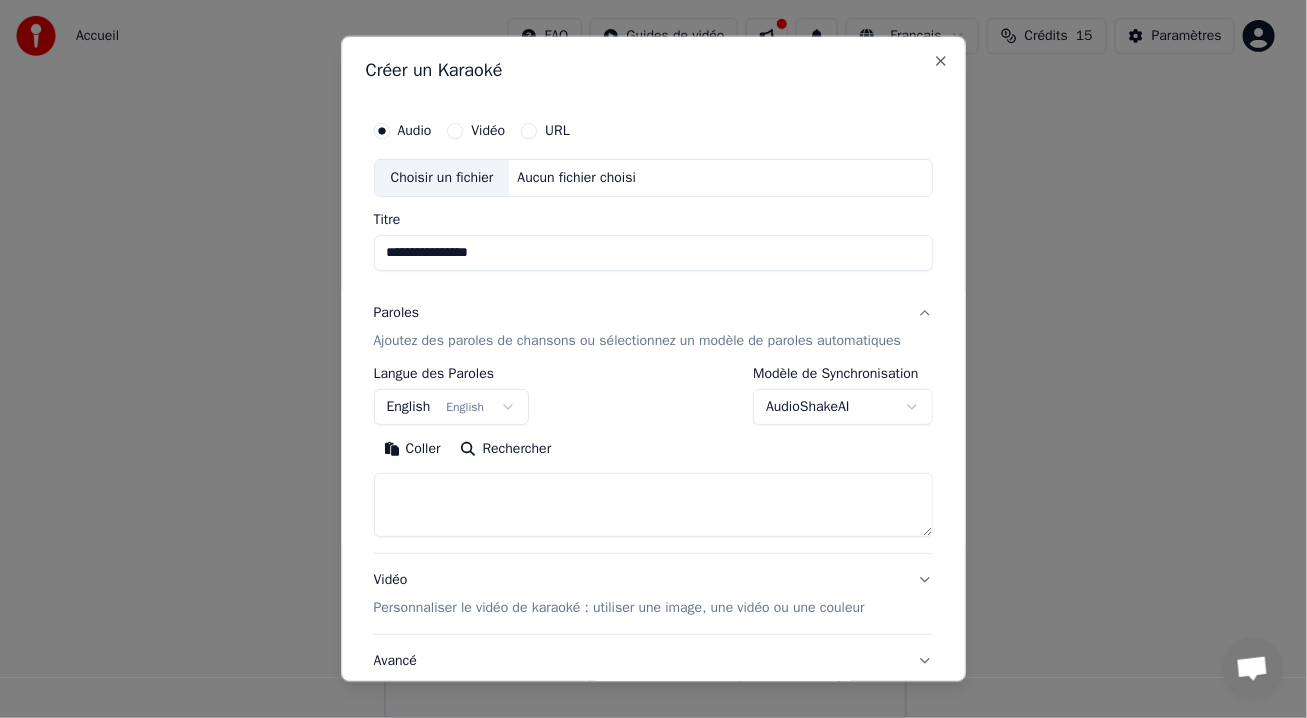 click on "English English" at bounding box center [452, 407] 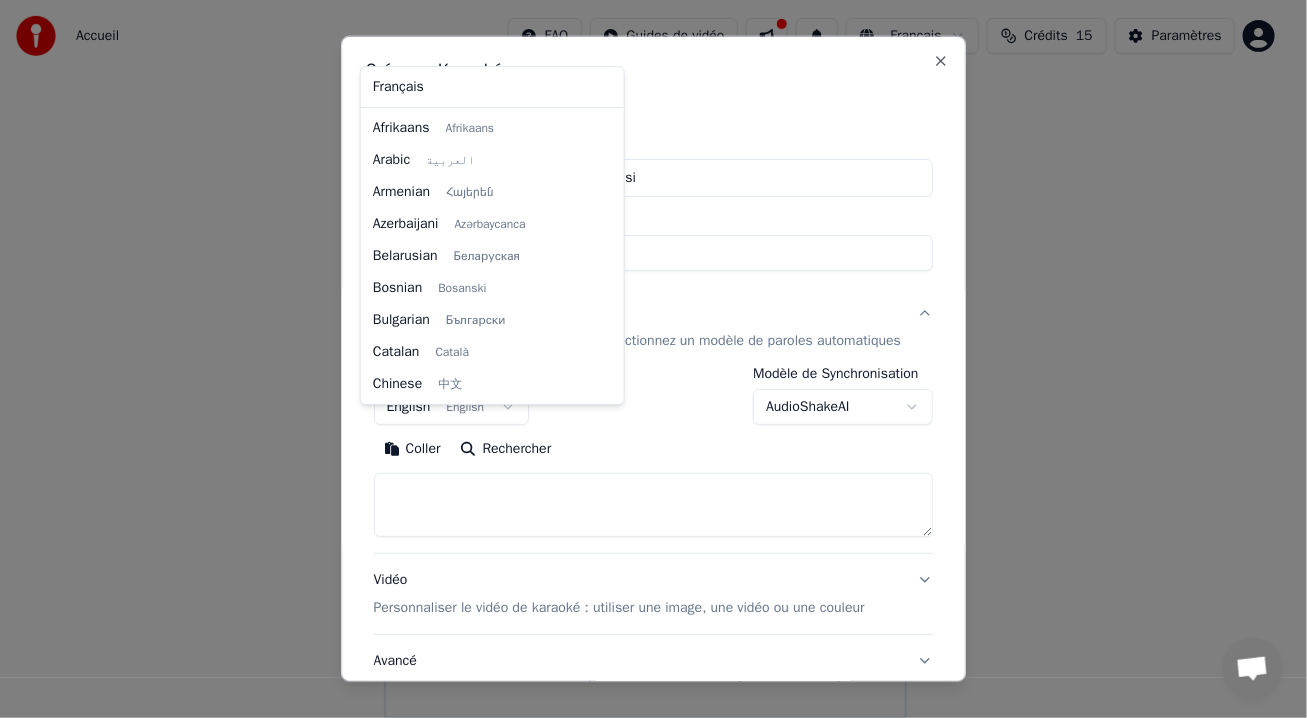 scroll, scrollTop: 159, scrollLeft: 0, axis: vertical 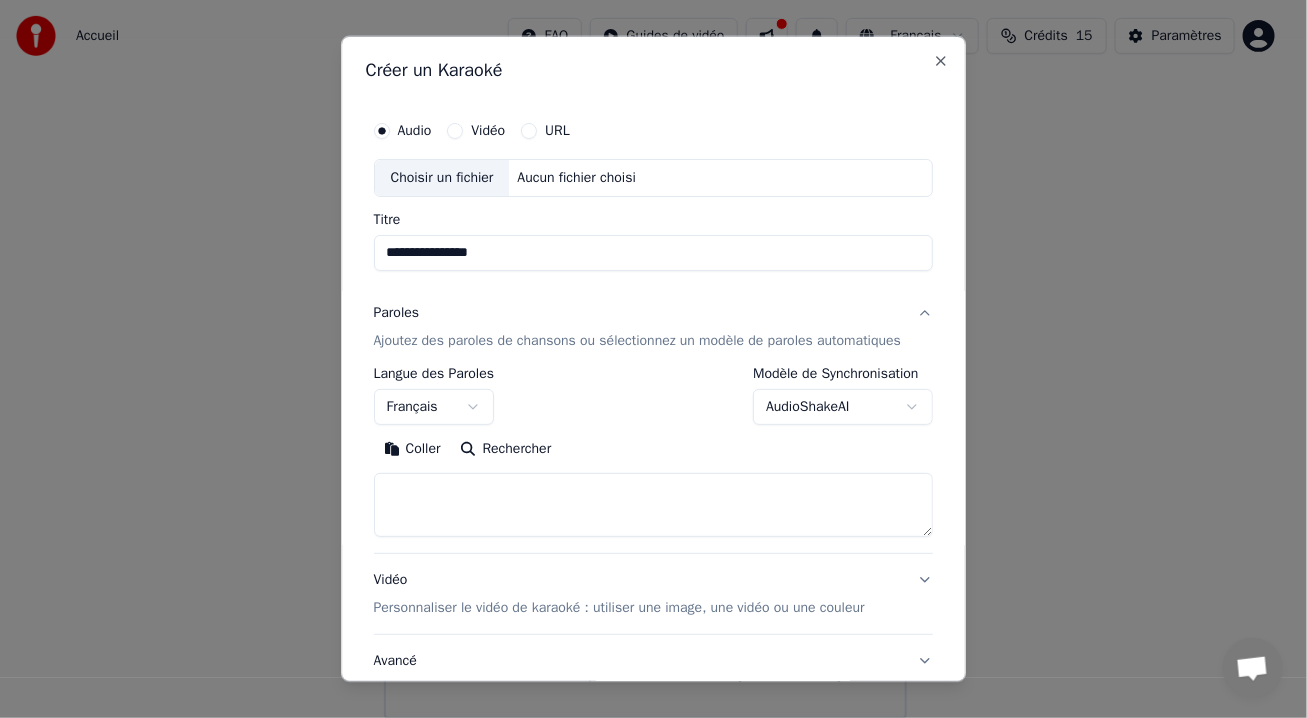 click on "Choisir un fichier" at bounding box center (442, 178) 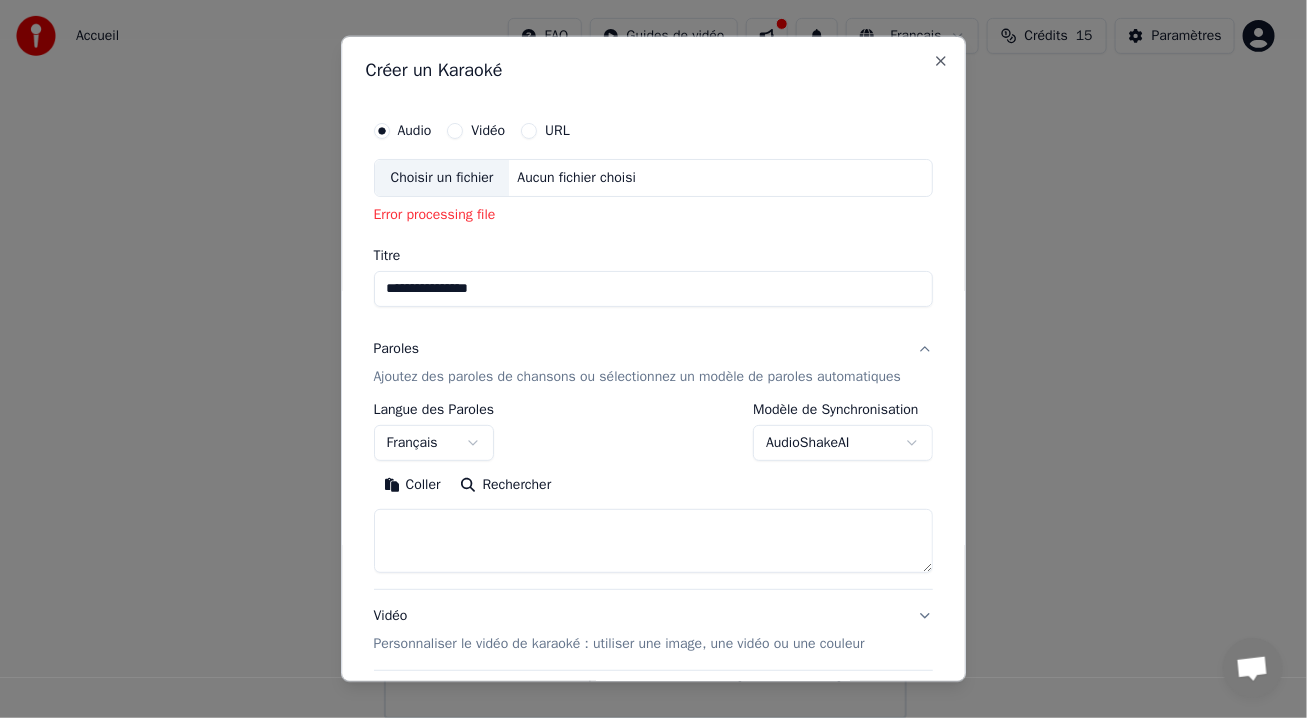 click on "Choisir un fichier" at bounding box center [442, 178] 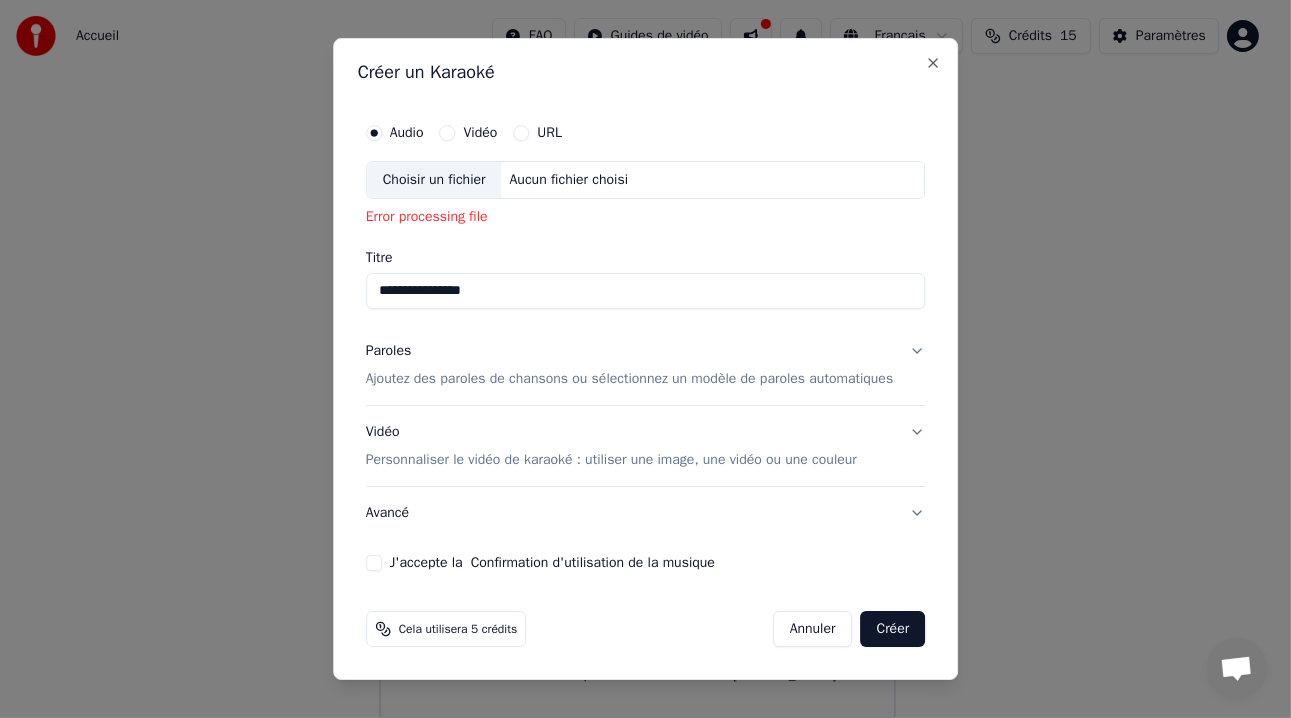 type 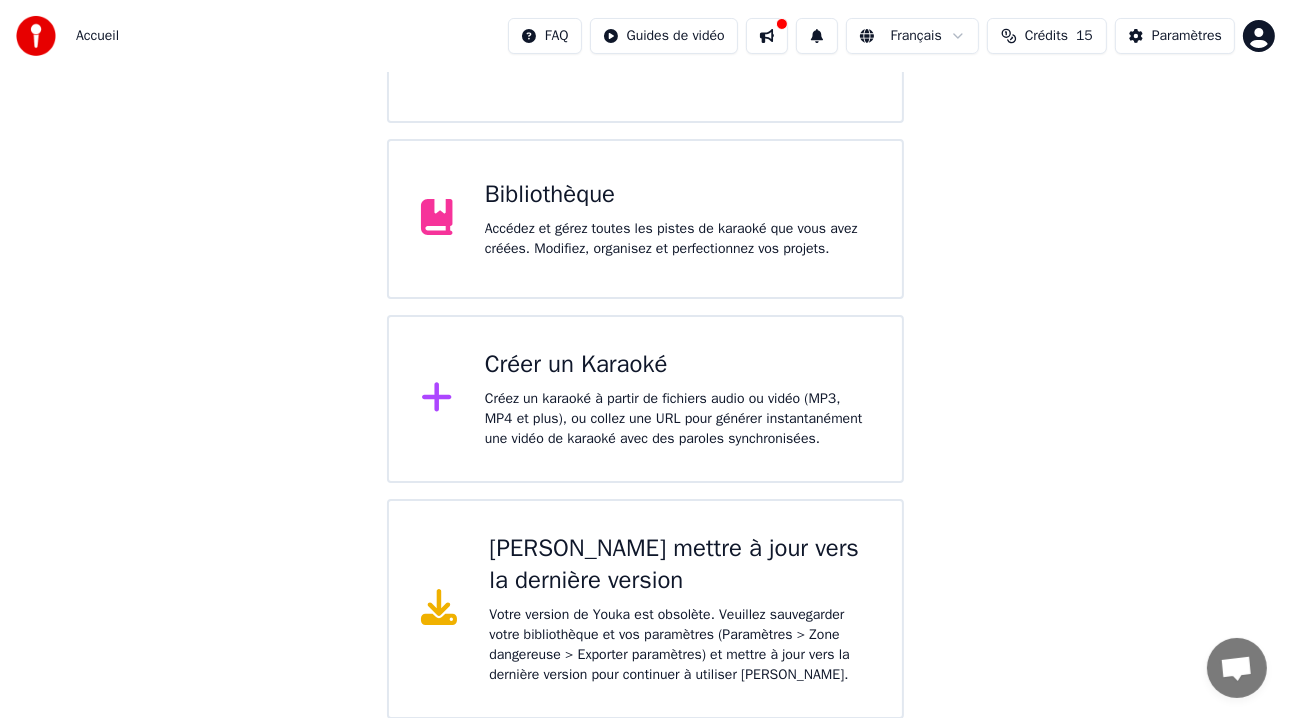 click on "Créer un Karaoké" at bounding box center (677, 365) 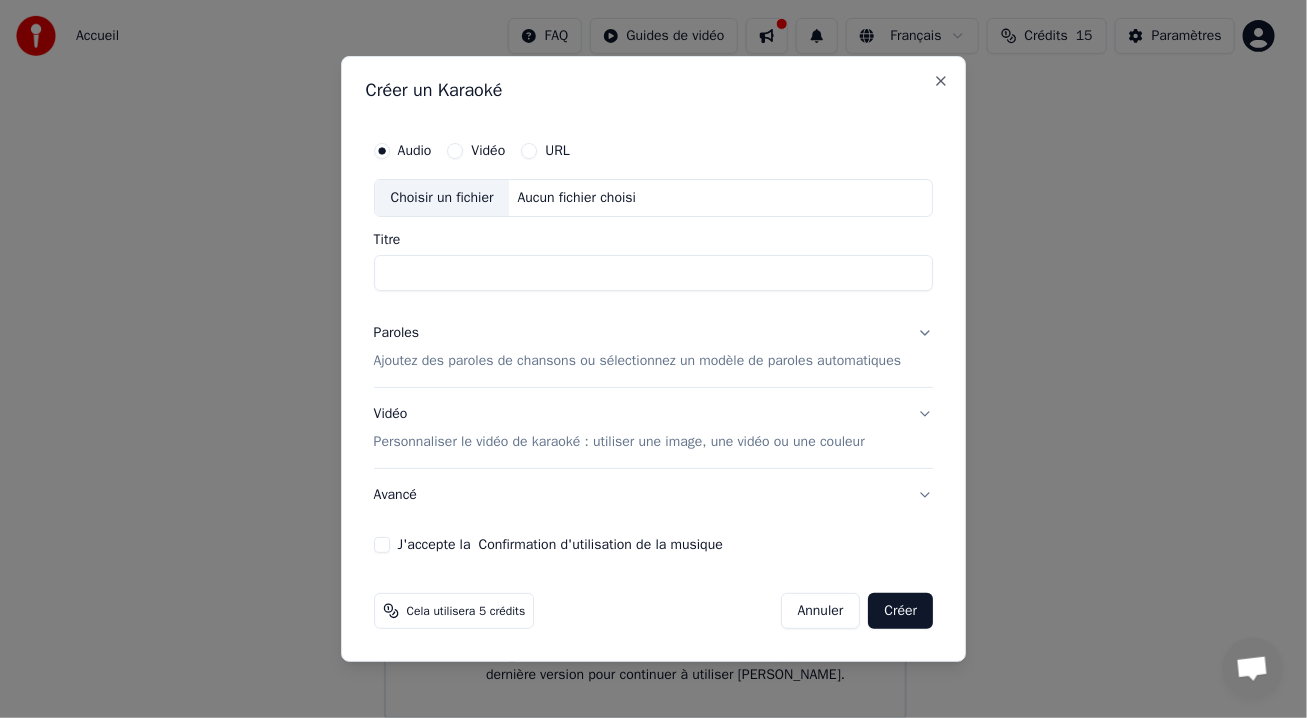 click on "Vidéo" at bounding box center (489, 151) 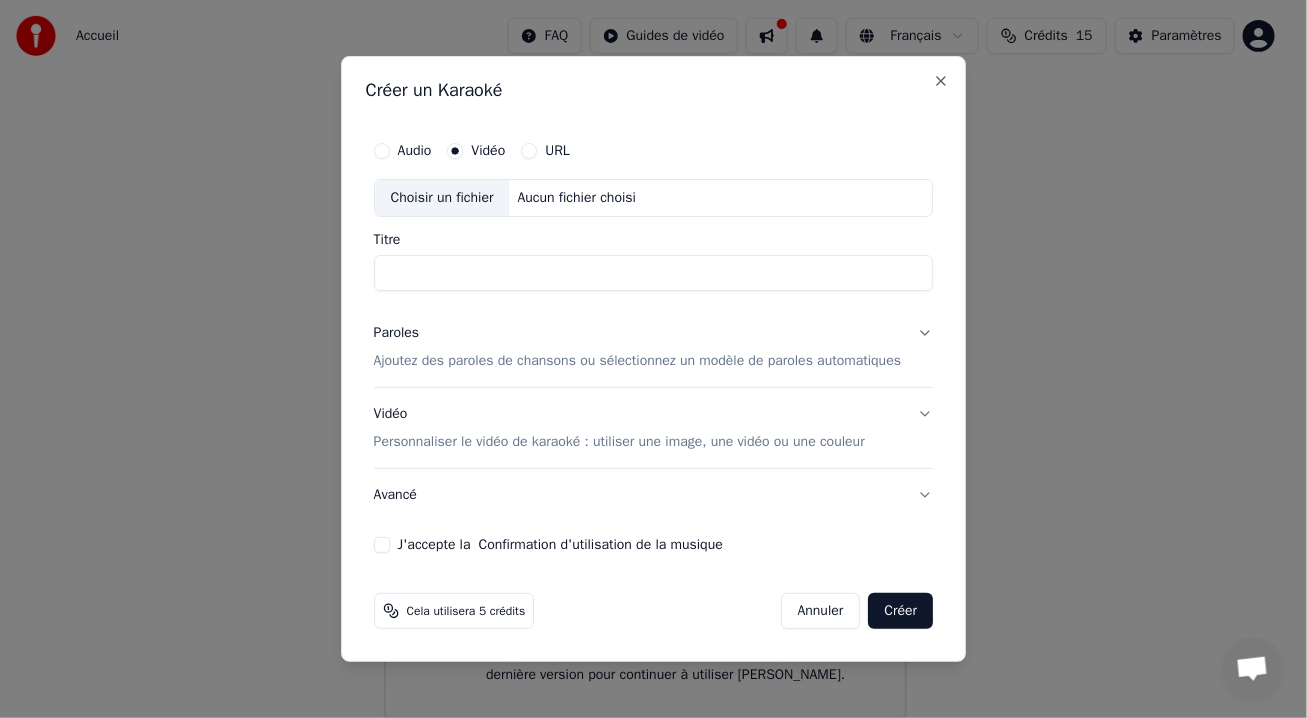 click on "Ajoutez des paroles de chansons ou sélectionnez un modèle de paroles automatiques" at bounding box center [638, 361] 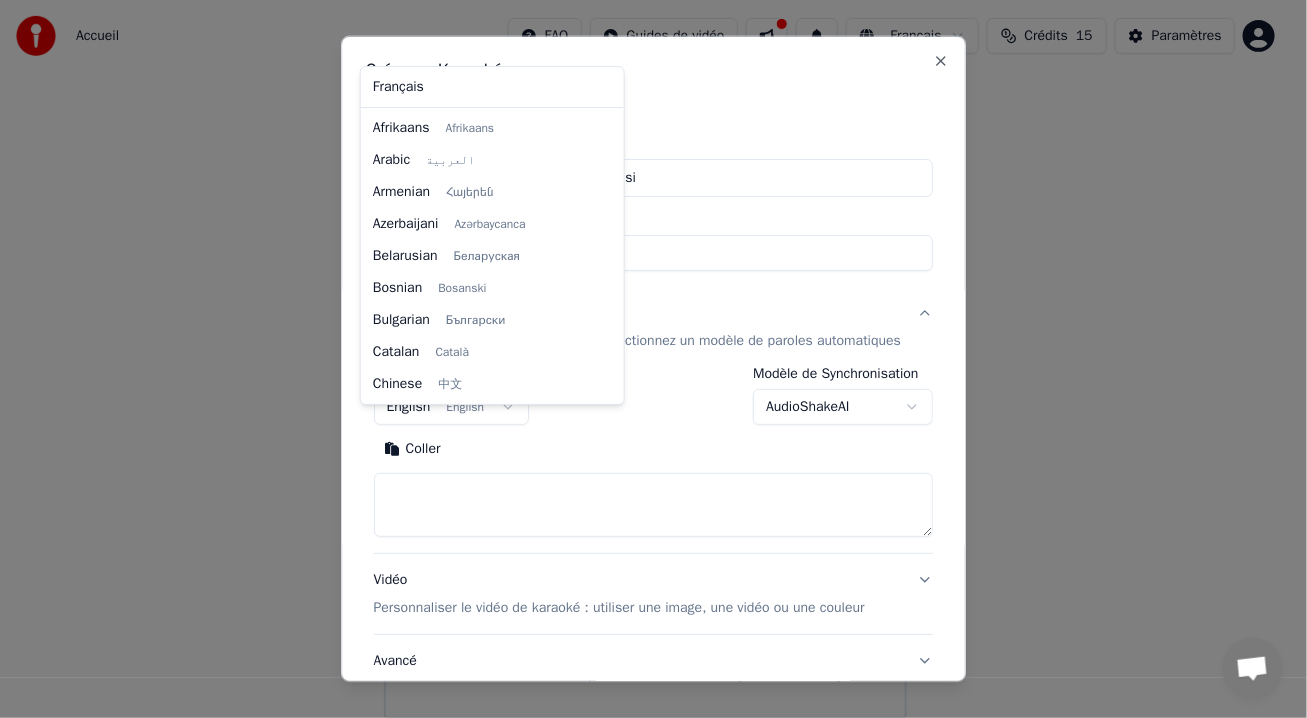 click on "Accueil FAQ Guides de vidéo Français Crédits 15 Paramètres Bienvenue sur Youka Regarder la vidéo de démarrage rapide Bibliothèque Accédez et gérez toutes les pistes de karaoké que vous avez créées. Modifiez, organisez et perfectionnez vos projets. Créer un Karaoké Créez un karaoké à partir de fichiers audio ou vidéo (MP3, MP4 et plus), ou collez une URL pour générer instantanément une vidéo de karaoké avec des paroles synchronisées. [PERSON_NAME] mettre à jour vers la dernière version Votre version de [PERSON_NAME] est obsolète. Veuillez sauvegarder votre bibliothèque et vos paramètres (Paramètres > Zone dangereuse > Exporter paramètres) et mettre à jour vers la dernière version pour continuer à utiliser [PERSON_NAME]. Messages [PERSON_NAME] Des questions ? Discutons ! Support absent Réseau hors-ligne. Reconnexion... Aucun message ne peut être échangé pour le moment. Youka Desktop Bonjour ! Comment puis-je vous aider ?  Envoyer un fichier Insérer un emoji Envoyer un fichier Message audio We run on" at bounding box center (645, 213) 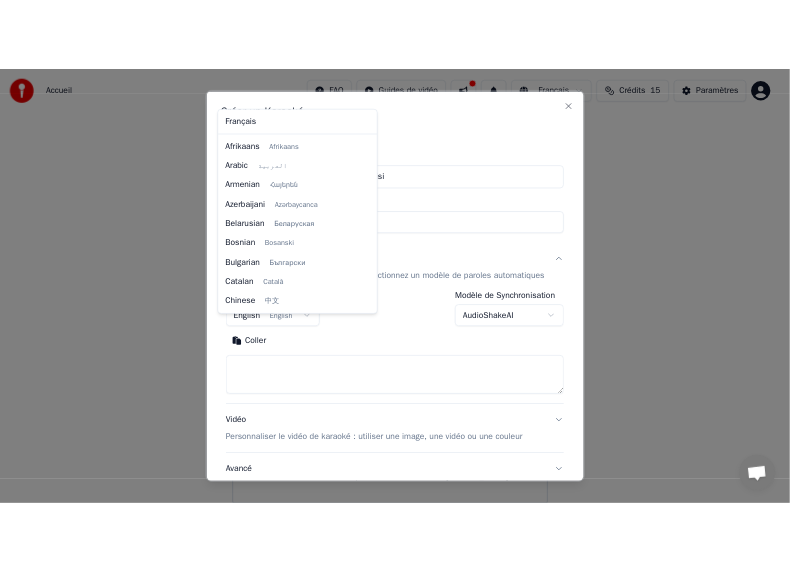 scroll, scrollTop: 159, scrollLeft: 0, axis: vertical 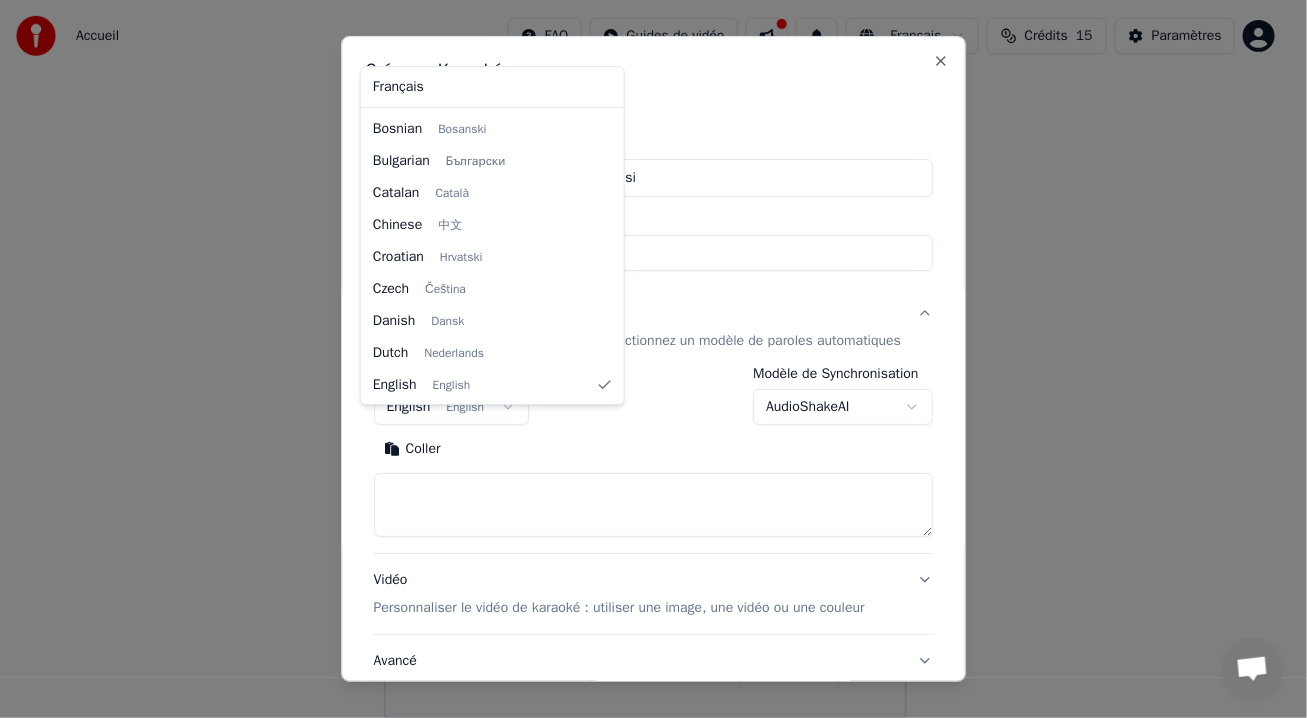 click on "Accueil FAQ Guides de vidéo Français Crédits 15 Paramètres Bienvenue sur Youka Regarder la vidéo de démarrage rapide Bibliothèque Accédez et gérez toutes les pistes de karaoké que vous avez créées. Modifiez, organisez et perfectionnez vos projets. Créer un Karaoké Créez un karaoké à partir de fichiers audio ou vidéo (MP3, MP4 et plus), ou collez une URL pour générer instantanément une vidéo de karaoké avec des paroles synchronisées. [PERSON_NAME] mettre à jour vers la dernière version Votre version de [PERSON_NAME] est obsolète. Veuillez sauvegarder votre bibliothèque et vos paramètres (Paramètres > Zone dangereuse > Exporter paramètres) et mettre à jour vers la dernière version pour continuer à utiliser [PERSON_NAME]. Messages [PERSON_NAME] Des questions ? Discutons ! Support absent Réseau hors-ligne. Reconnexion... Aucun message ne peut être échangé pour le moment. Youka Desktop Bonjour ! Comment puis-je vous aider ?  Envoyer un fichier Insérer un emoji Envoyer un fichier Message audio We run on" at bounding box center [645, 213] 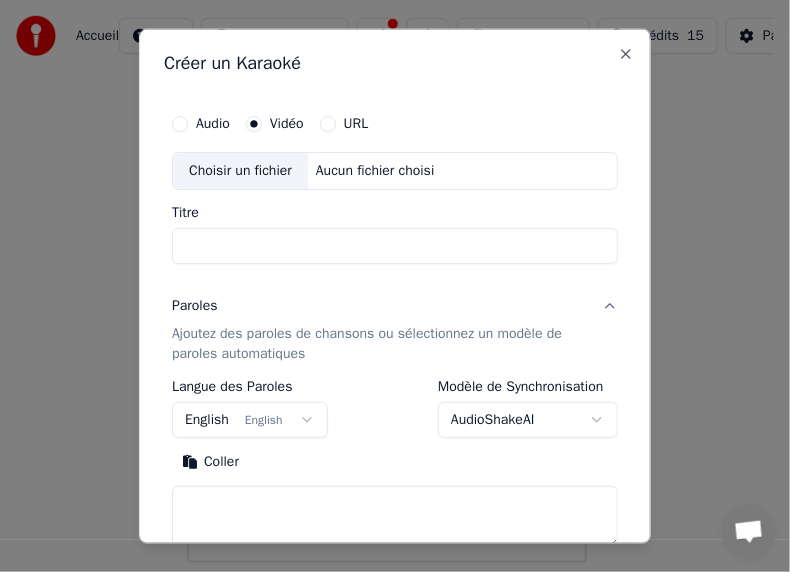 click on "Coller" at bounding box center (210, 462) 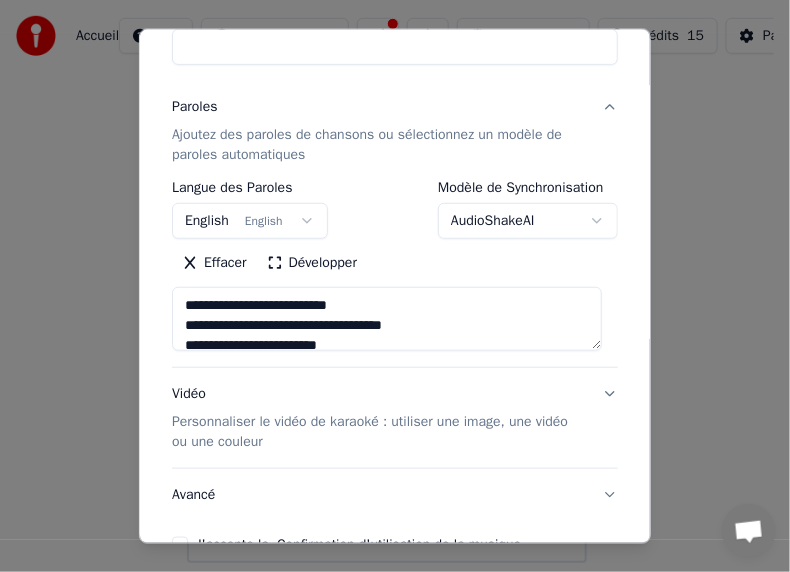 scroll, scrollTop: 300, scrollLeft: 0, axis: vertical 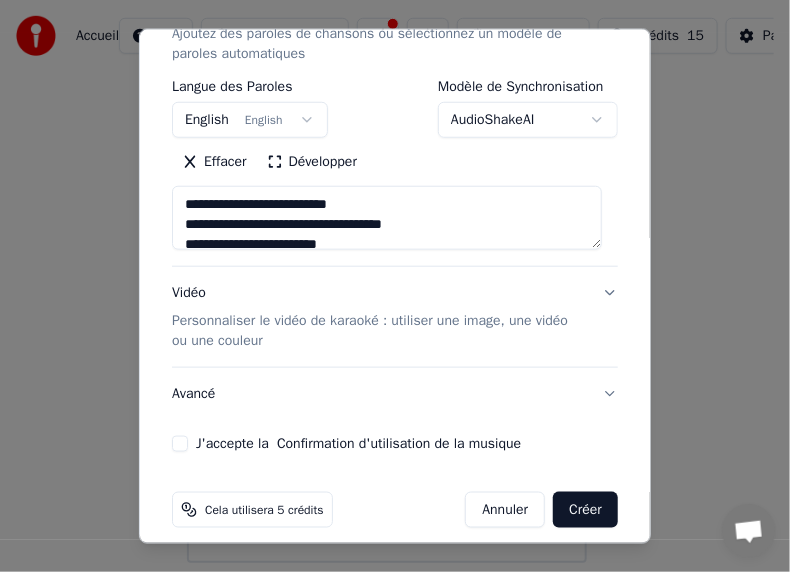 click on "Vidéo Personnaliser le vidéo de karaoké : utiliser une image, une vidéo ou une couleur" at bounding box center [395, 317] 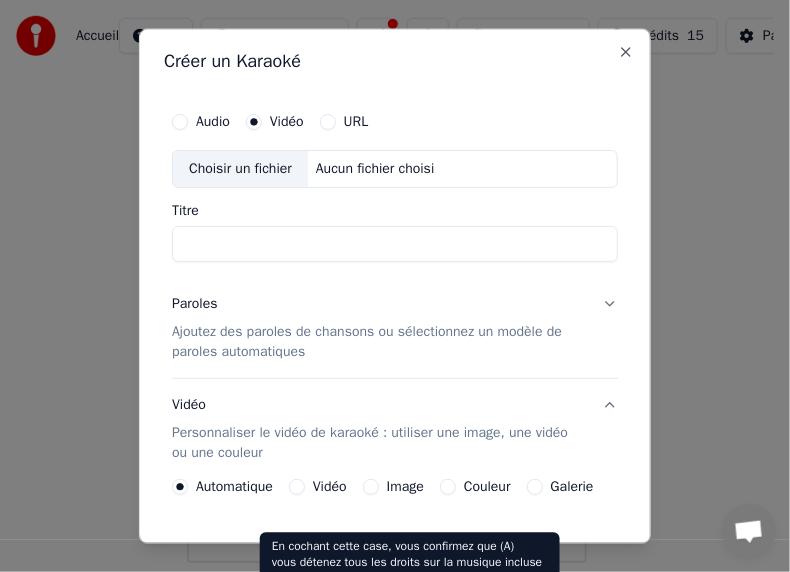 scroll, scrollTop: 0, scrollLeft: 0, axis: both 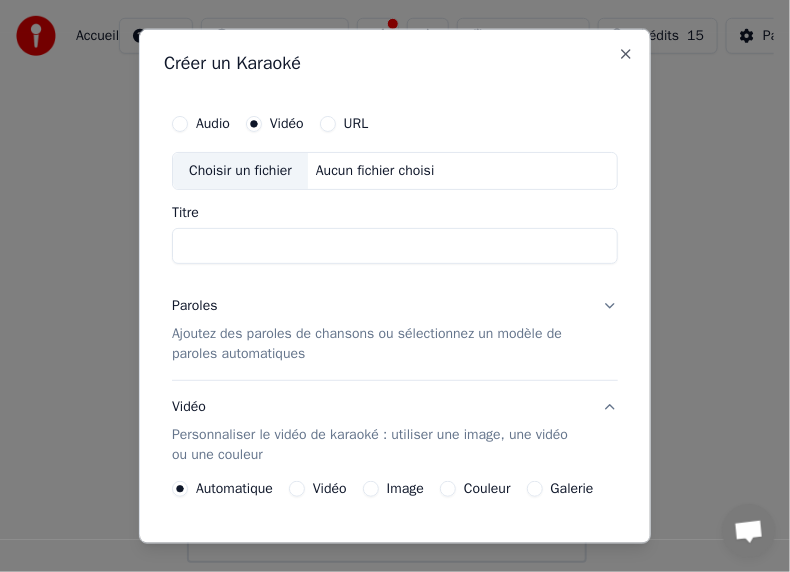 click on "Audio" at bounding box center [213, 124] 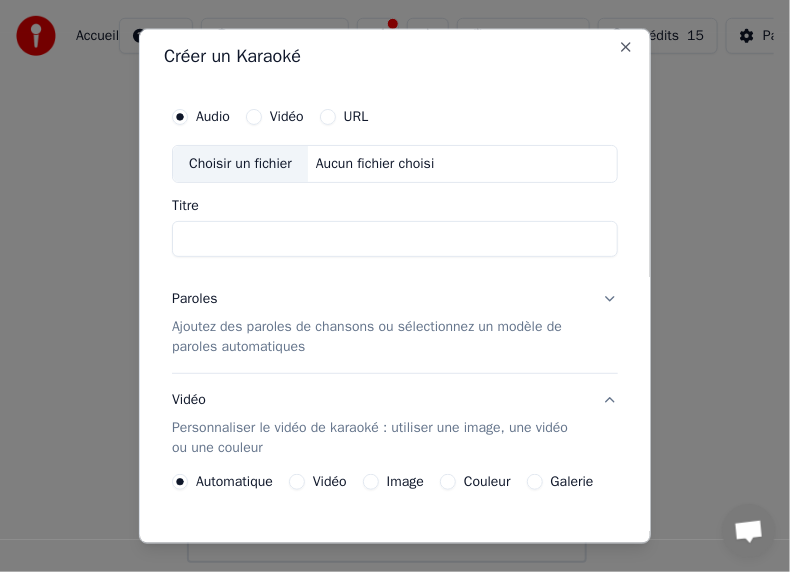 scroll, scrollTop: 0, scrollLeft: 0, axis: both 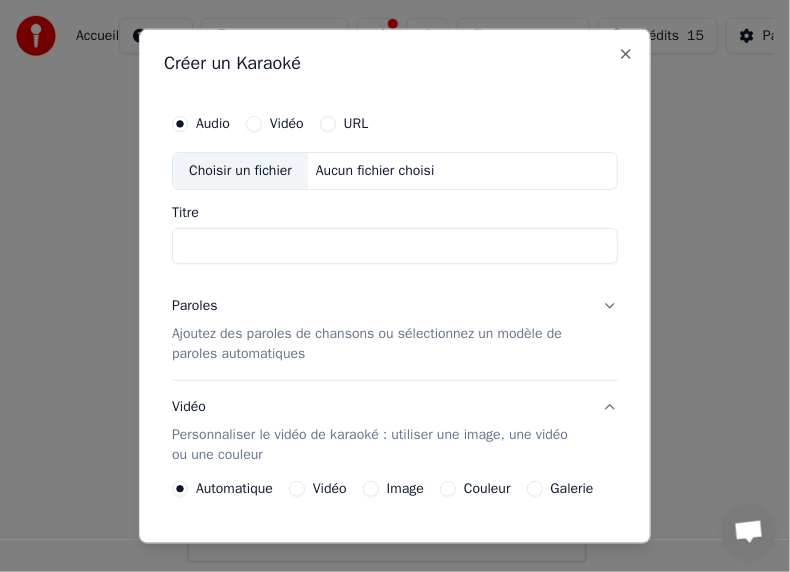click on "Choisir un fichier" at bounding box center [240, 171] 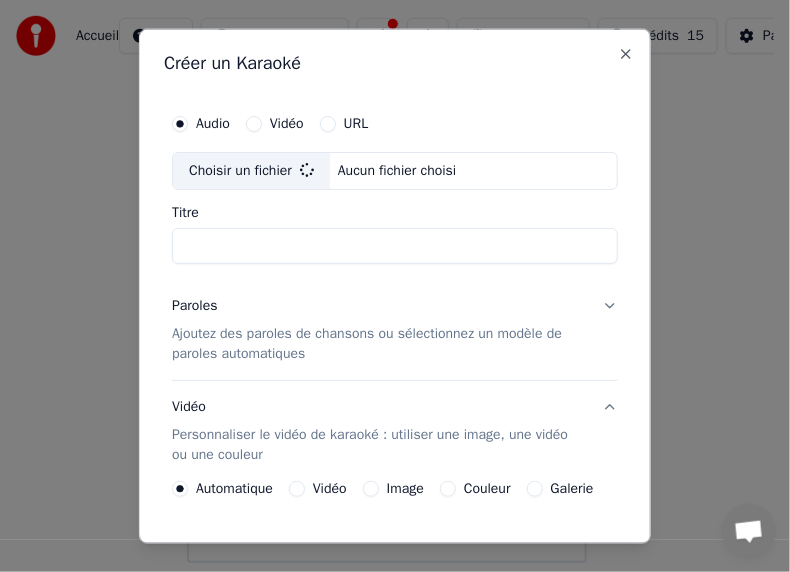 type on "**********" 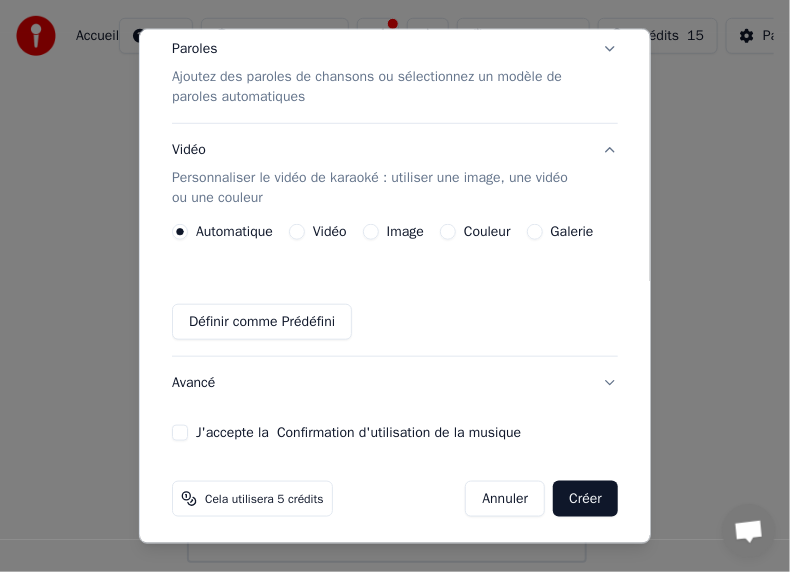 scroll, scrollTop: 294, scrollLeft: 0, axis: vertical 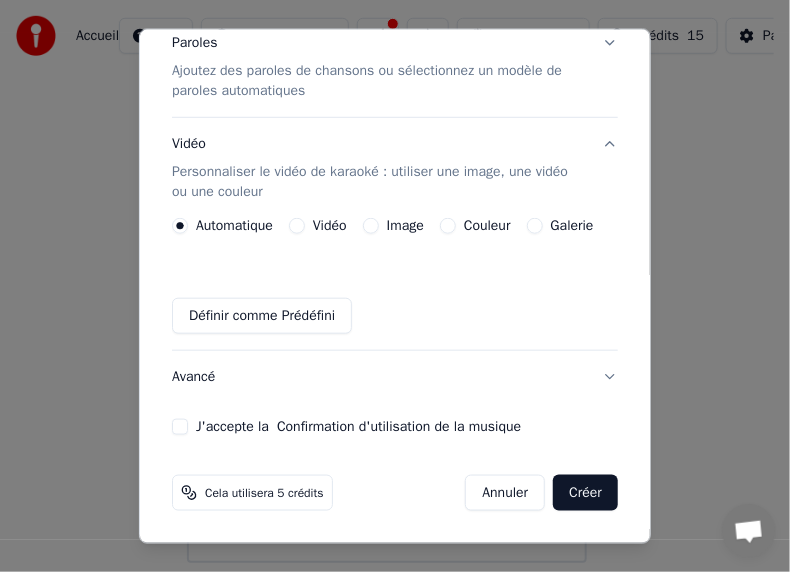 click on "Créer" at bounding box center [585, 492] 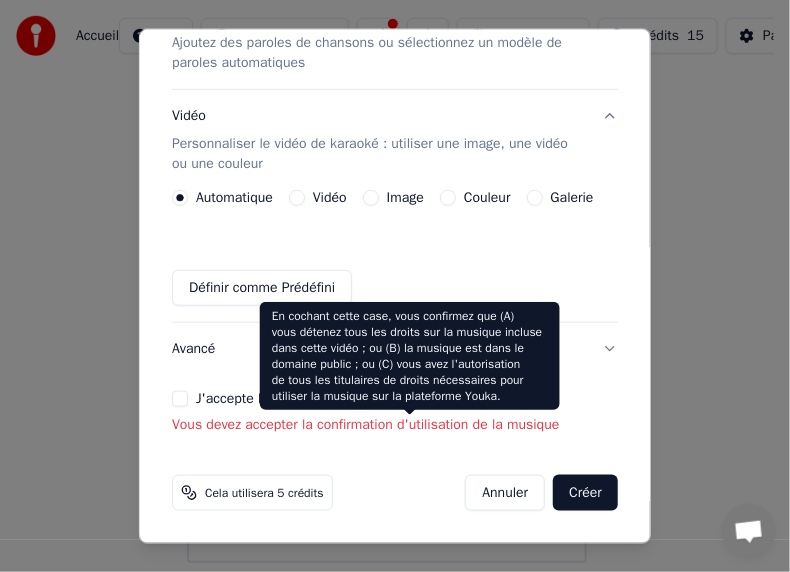 click on "Confirmation d'utilisation de la musique" at bounding box center (399, 398) 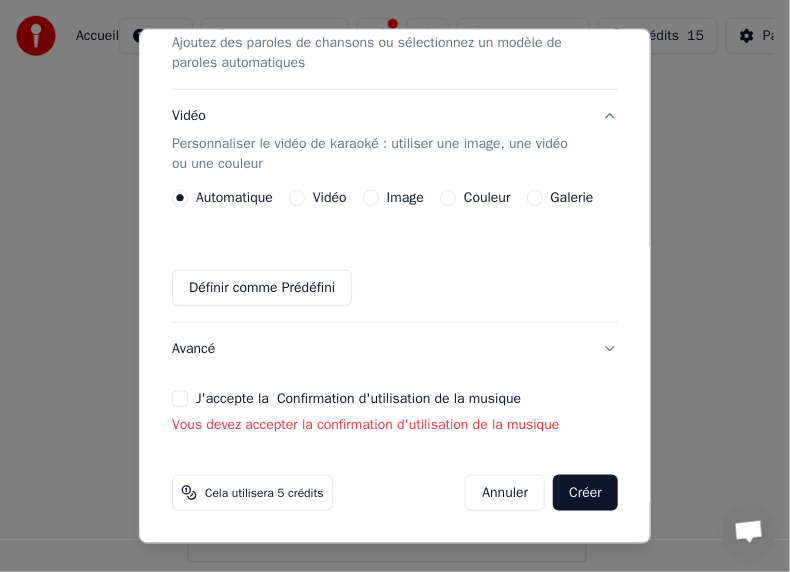 click on "Confirmation d'utilisation de la musique" at bounding box center (399, 398) 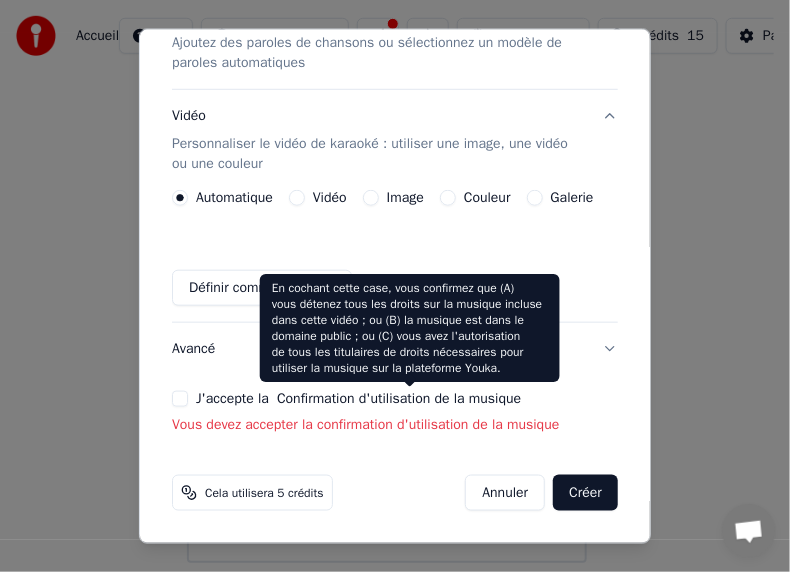 scroll, scrollTop: 322, scrollLeft: 0, axis: vertical 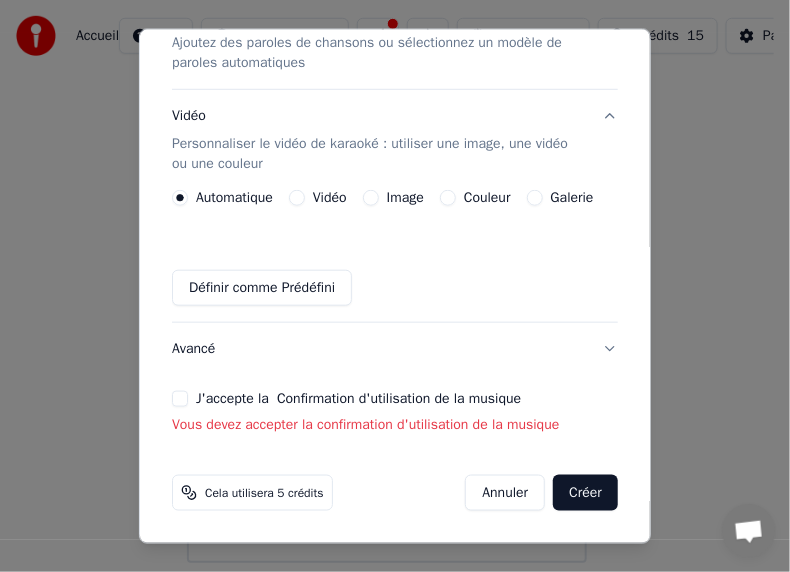 click on "Confirmation d'utilisation de la musique" at bounding box center (399, 398) 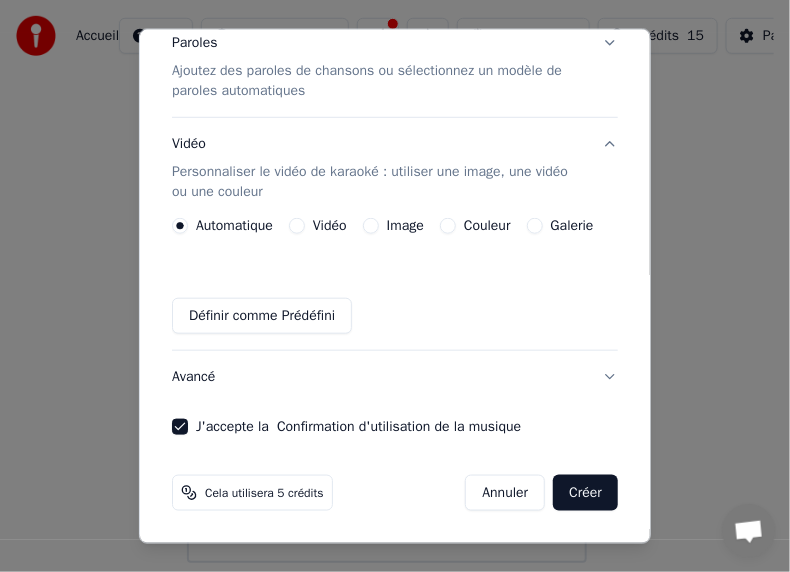 scroll, scrollTop: 294, scrollLeft: 0, axis: vertical 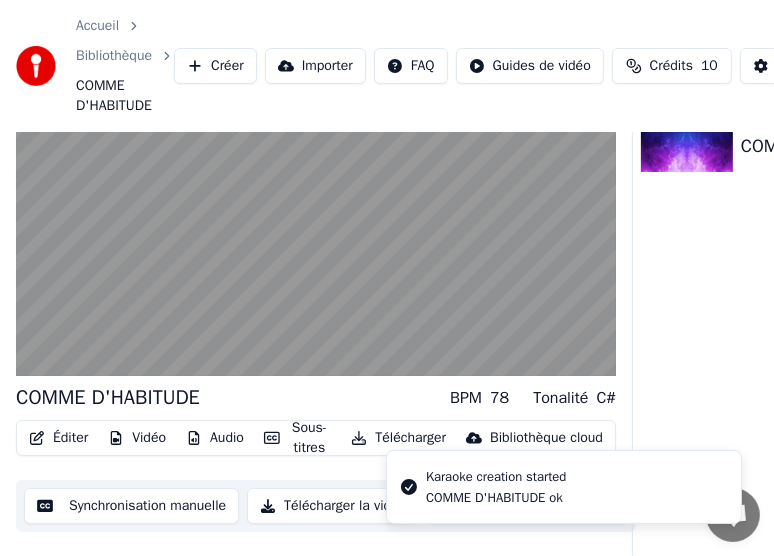 click on "Synchronisation manuelle" at bounding box center [131, 506] 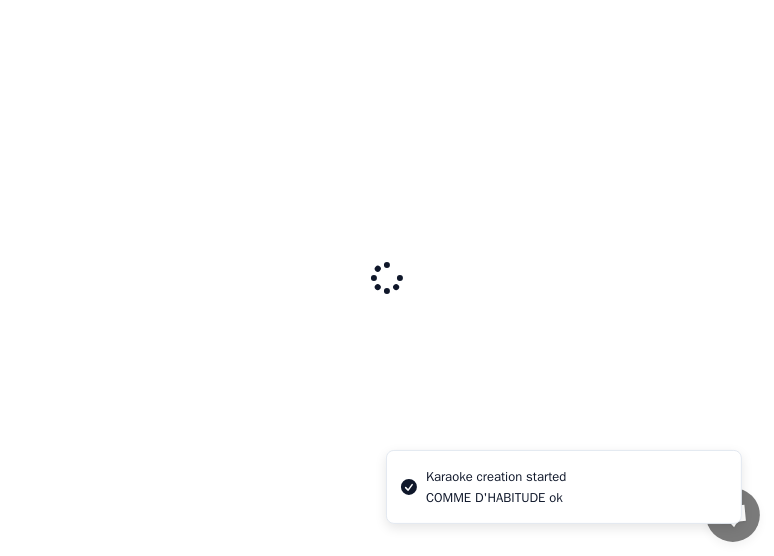 scroll, scrollTop: 0, scrollLeft: 0, axis: both 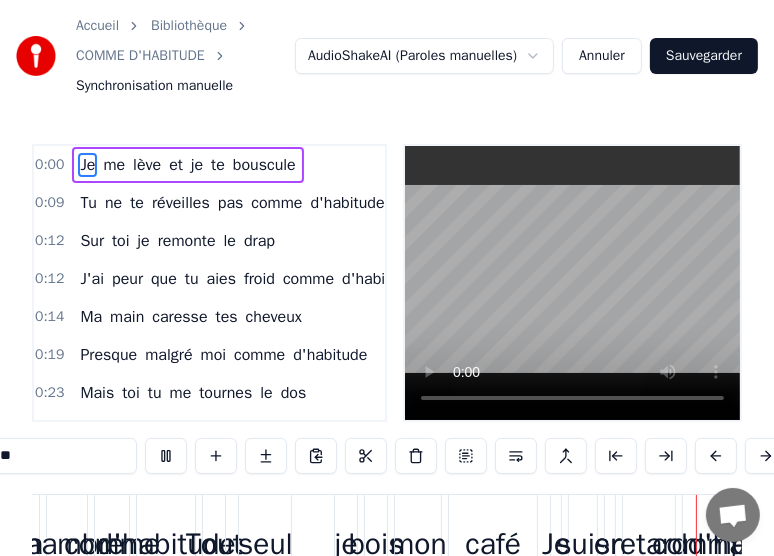 click on "0:00" at bounding box center [49, 165] 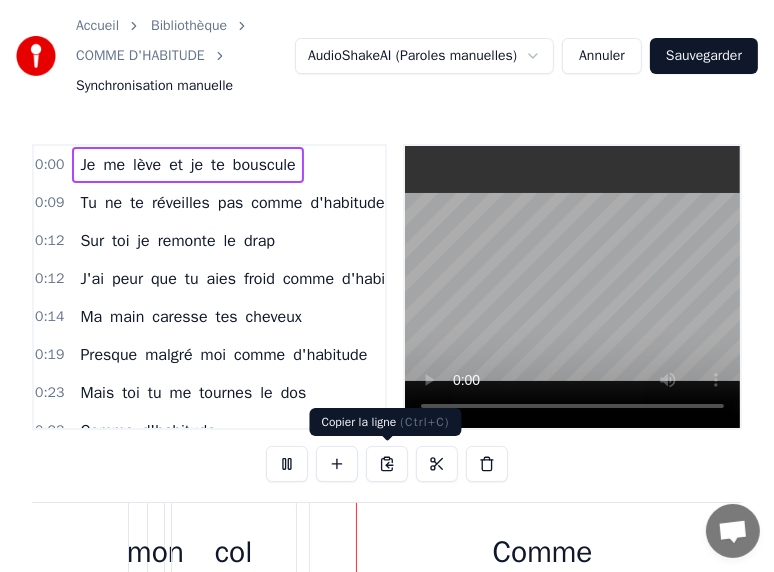 scroll, scrollTop: 0, scrollLeft: 16034, axis: horizontal 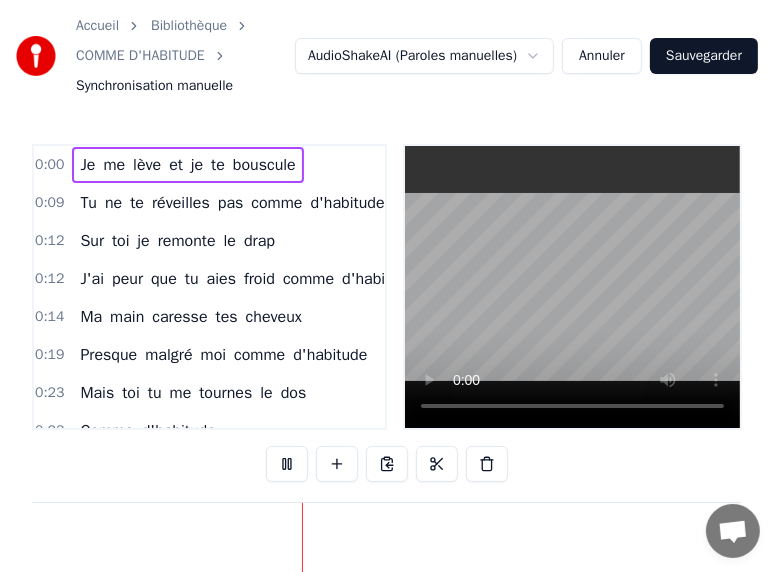 click on "COMME D'HABITUDE" at bounding box center [140, 56] 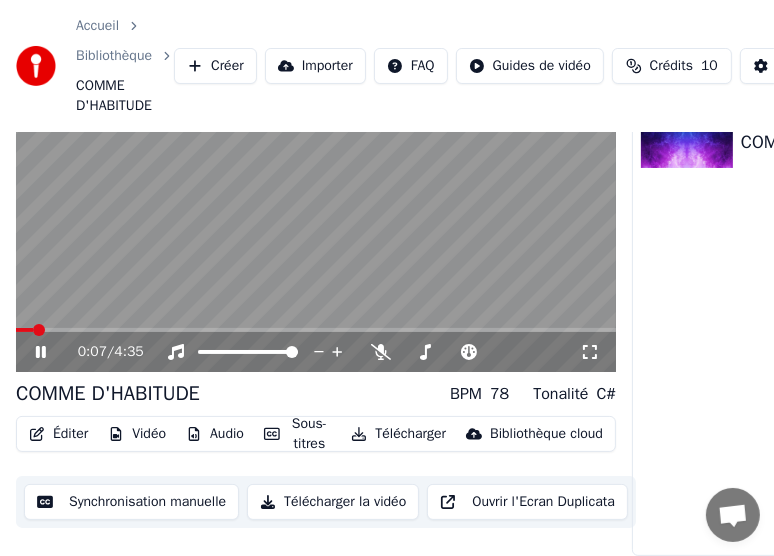 click on "Synchronisation manuelle" at bounding box center (131, 502) 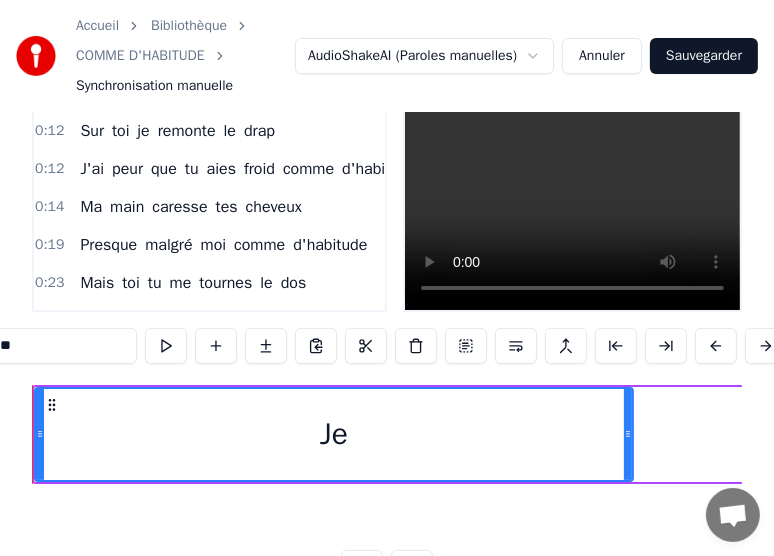 scroll, scrollTop: 0, scrollLeft: 0, axis: both 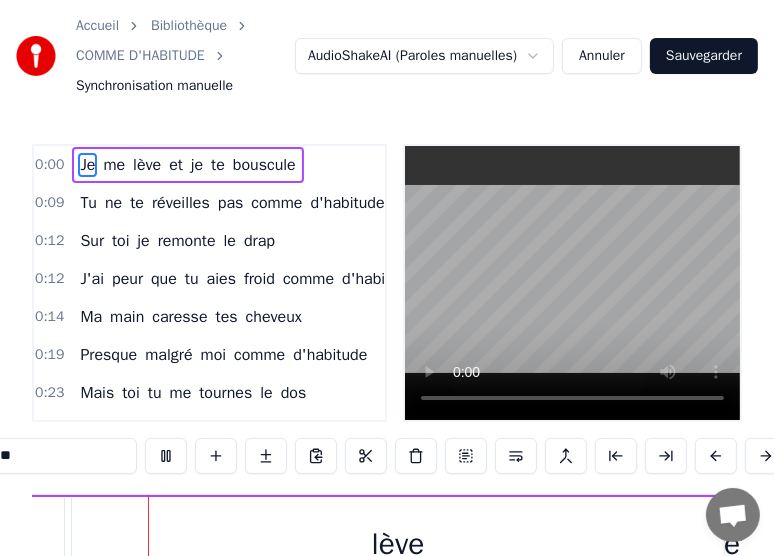 click on "Je" at bounding box center (87, 165) 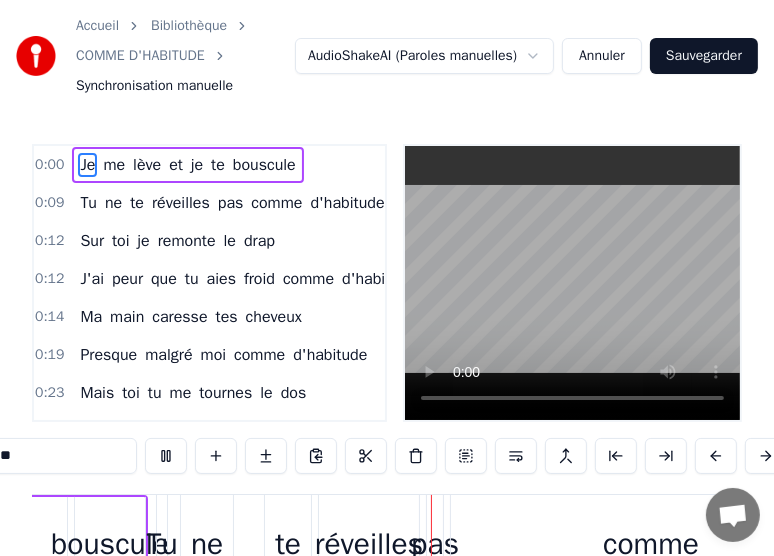 scroll, scrollTop: 0, scrollLeft: 2863, axis: horizontal 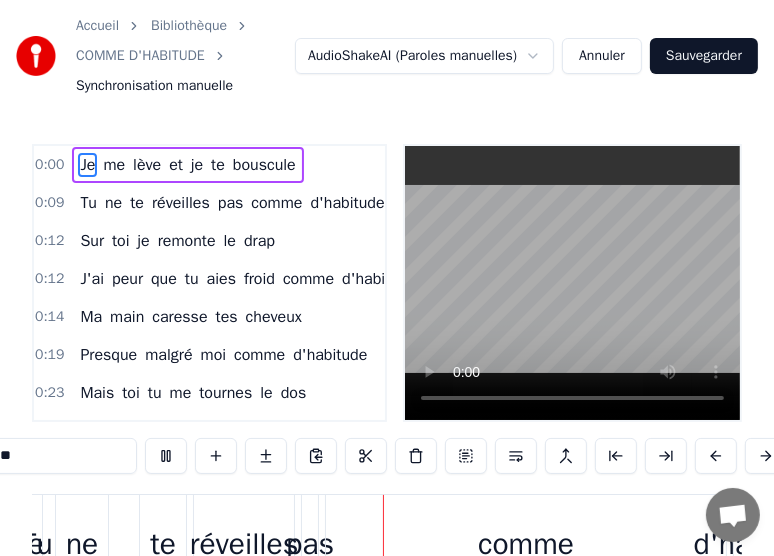 click at bounding box center (216, 456) 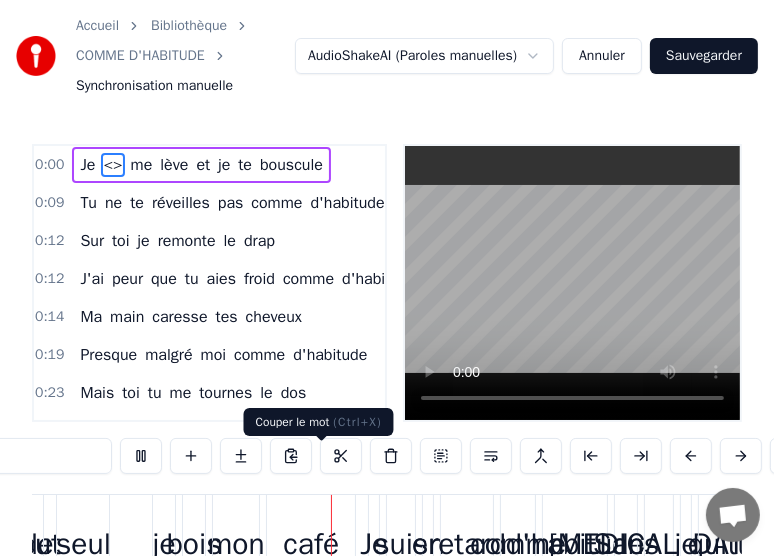 scroll, scrollTop: 0, scrollLeft: 7720, axis: horizontal 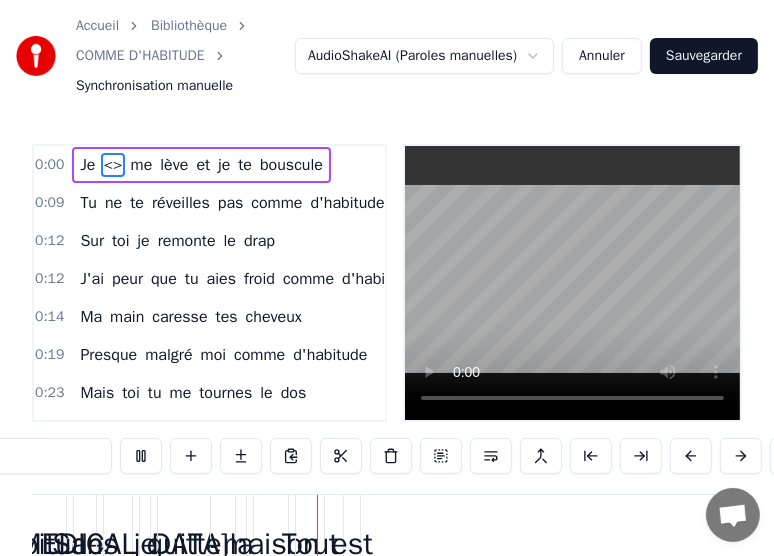 click on "Je <> me lève et je te bouscule" at bounding box center (201, 165) 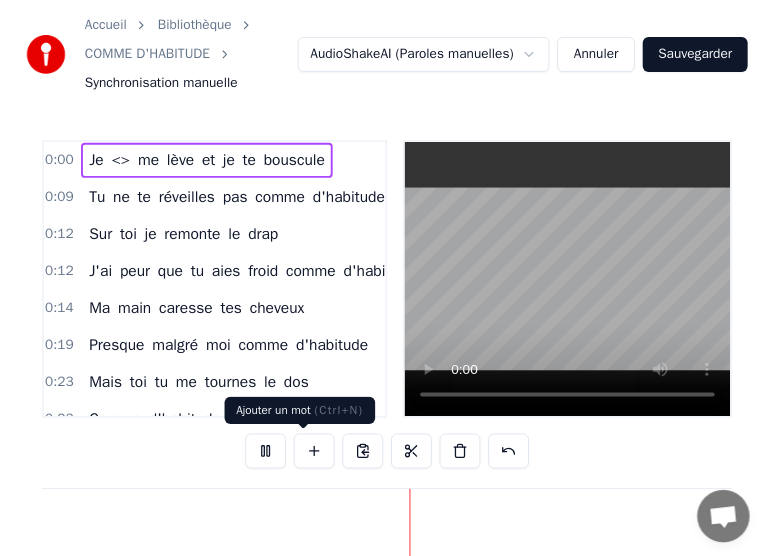 scroll, scrollTop: 0, scrollLeft: 9326, axis: horizontal 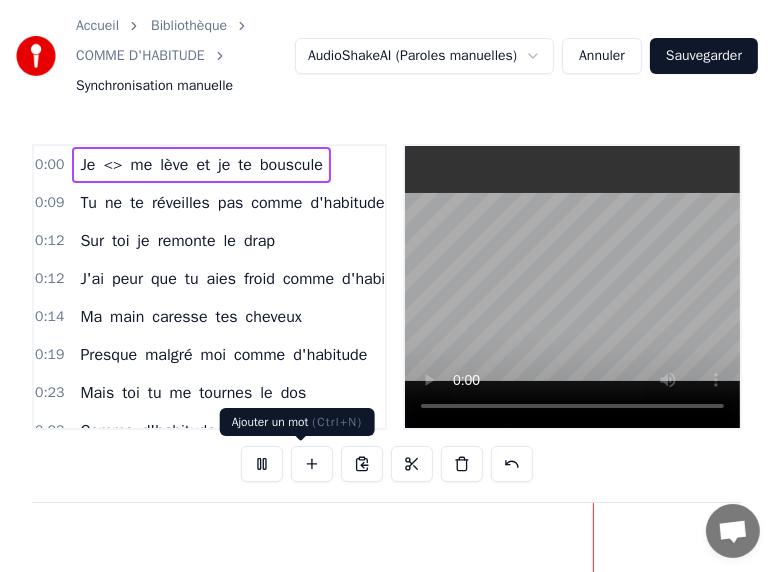 click at bounding box center (312, 464) 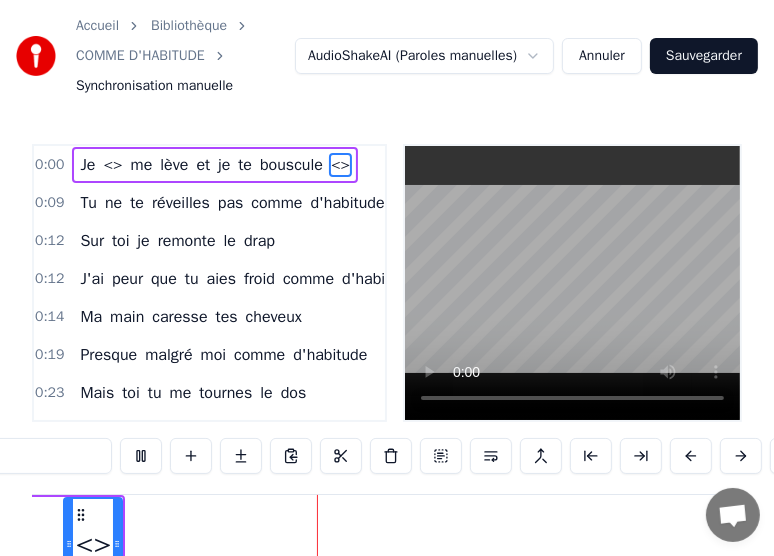 scroll, scrollTop: 0, scrollLeft: 9895, axis: horizontal 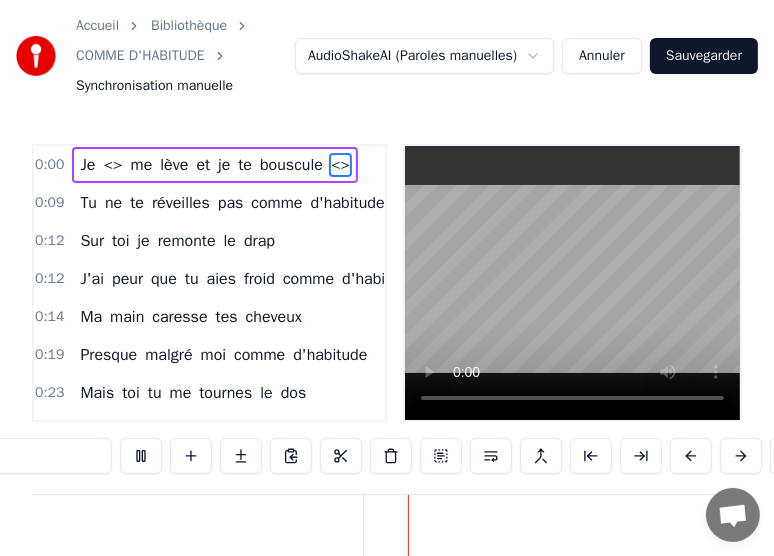 click on "<>" at bounding box center [340, 165] 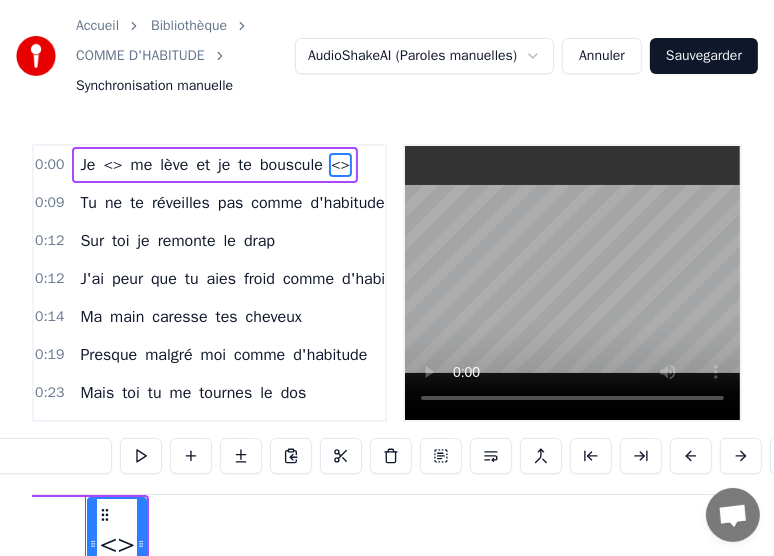 scroll, scrollTop: 0, scrollLeft: 9757, axis: horizontal 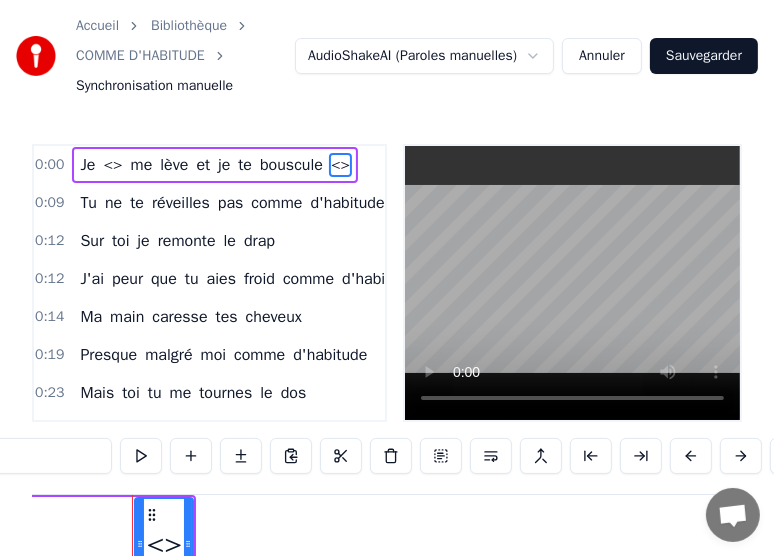 click on "<>" at bounding box center (340, 165) 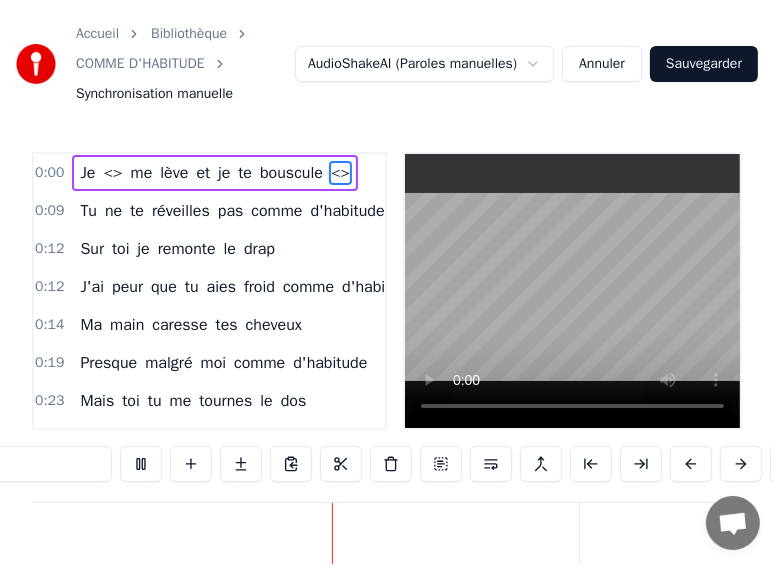 scroll, scrollTop: 0, scrollLeft: 10278, axis: horizontal 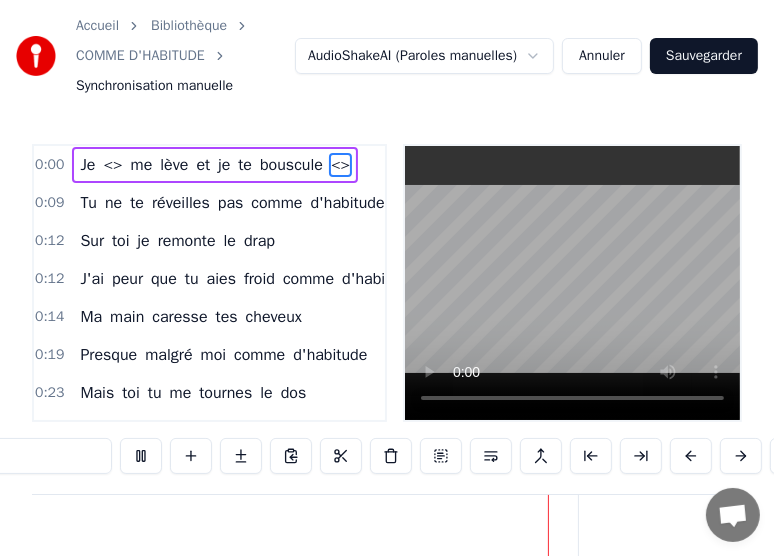 click on "Je <> me lève et je te bouscule <>" at bounding box center (215, 165) 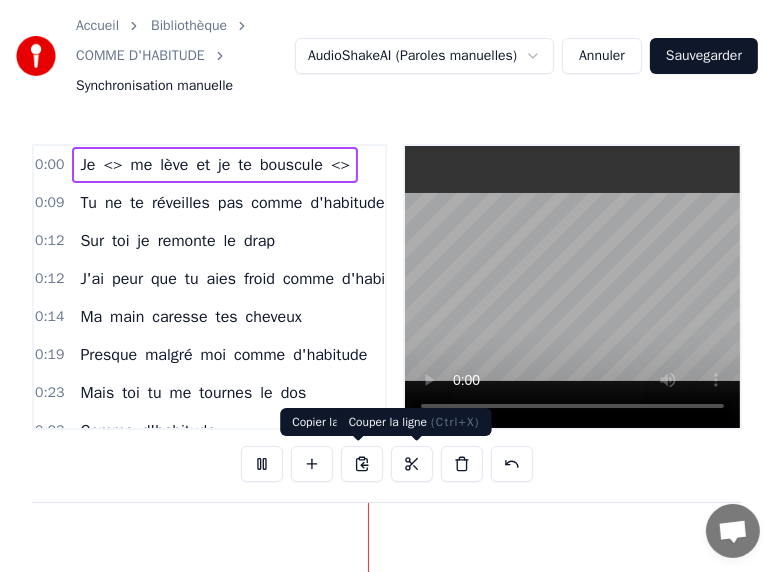 scroll, scrollTop: 0, scrollLeft: 11369, axis: horizontal 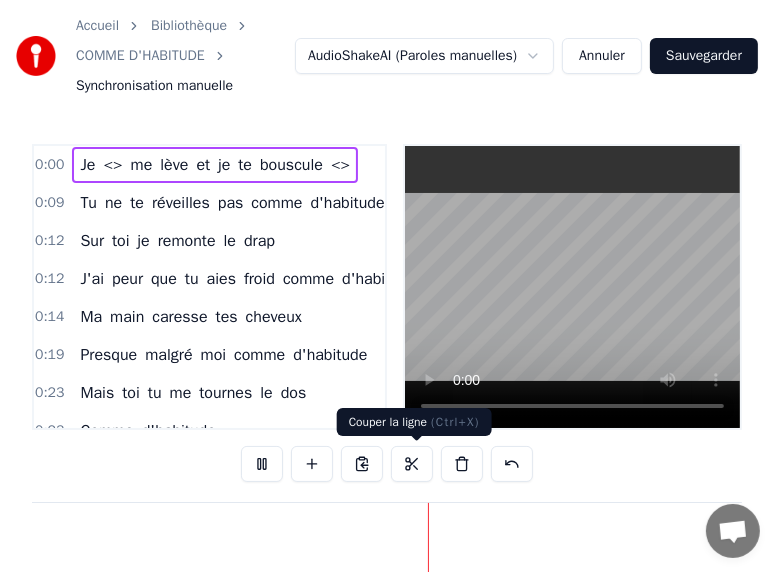 click at bounding box center [412, 464] 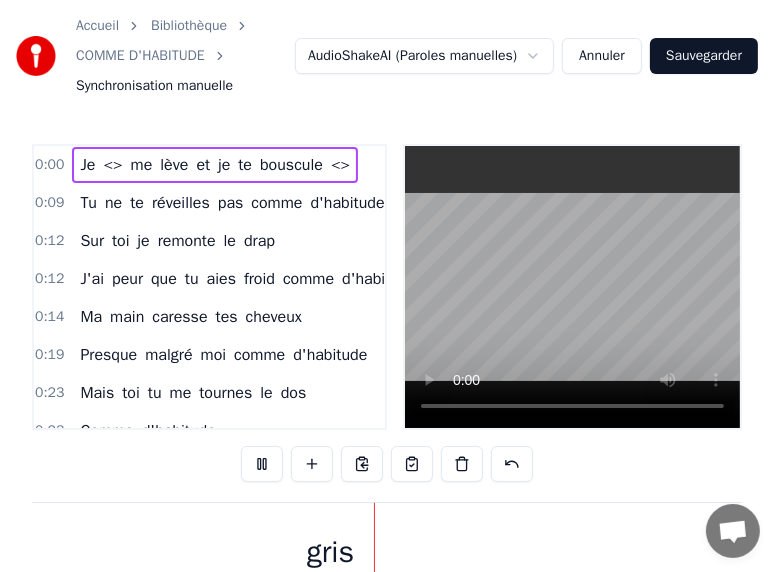 scroll, scrollTop: 0, scrollLeft: 11891, axis: horizontal 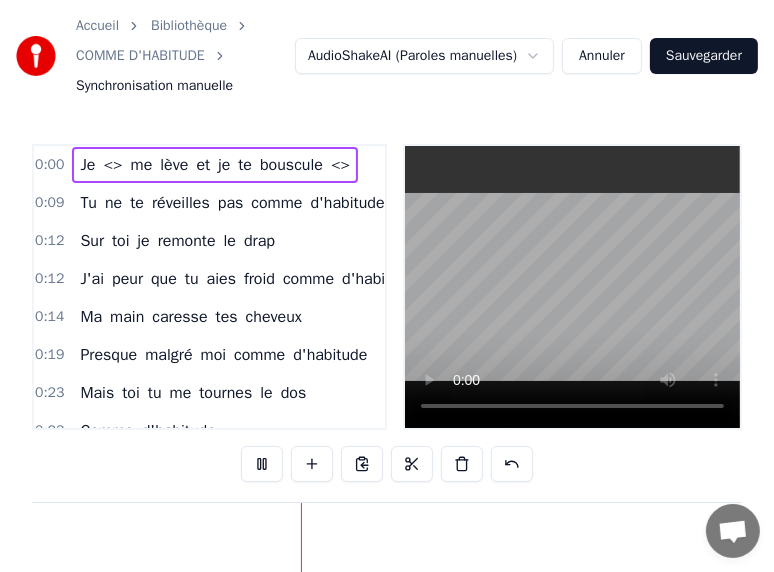 click on "<>" at bounding box center [112, 165] 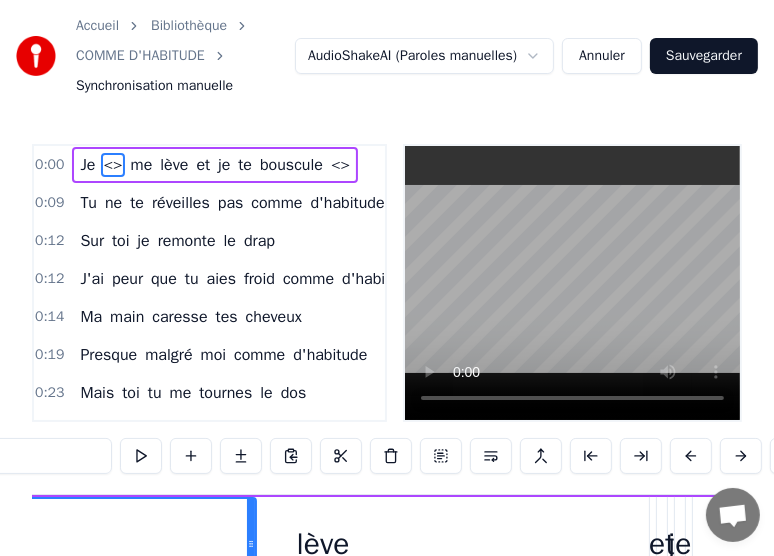 scroll, scrollTop: 0, scrollLeft: 502, axis: horizontal 